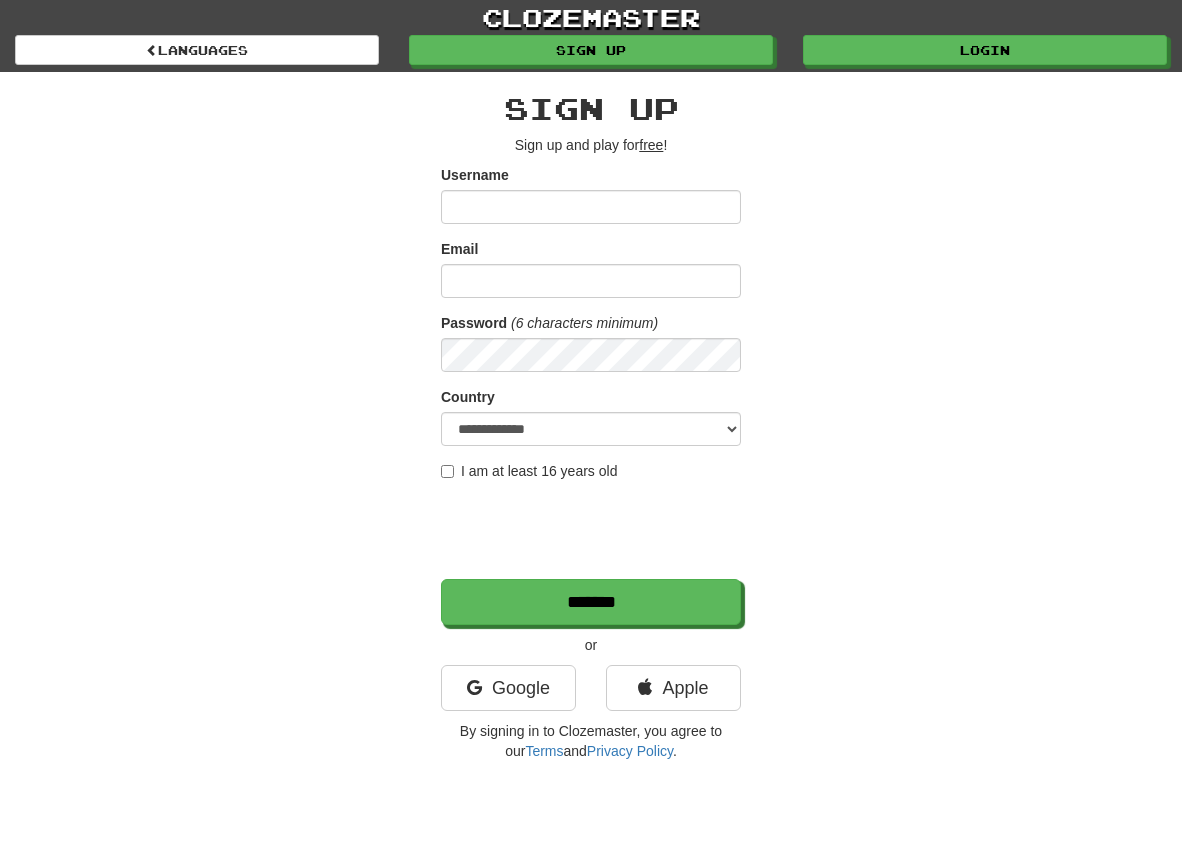 scroll, scrollTop: 0, scrollLeft: 0, axis: both 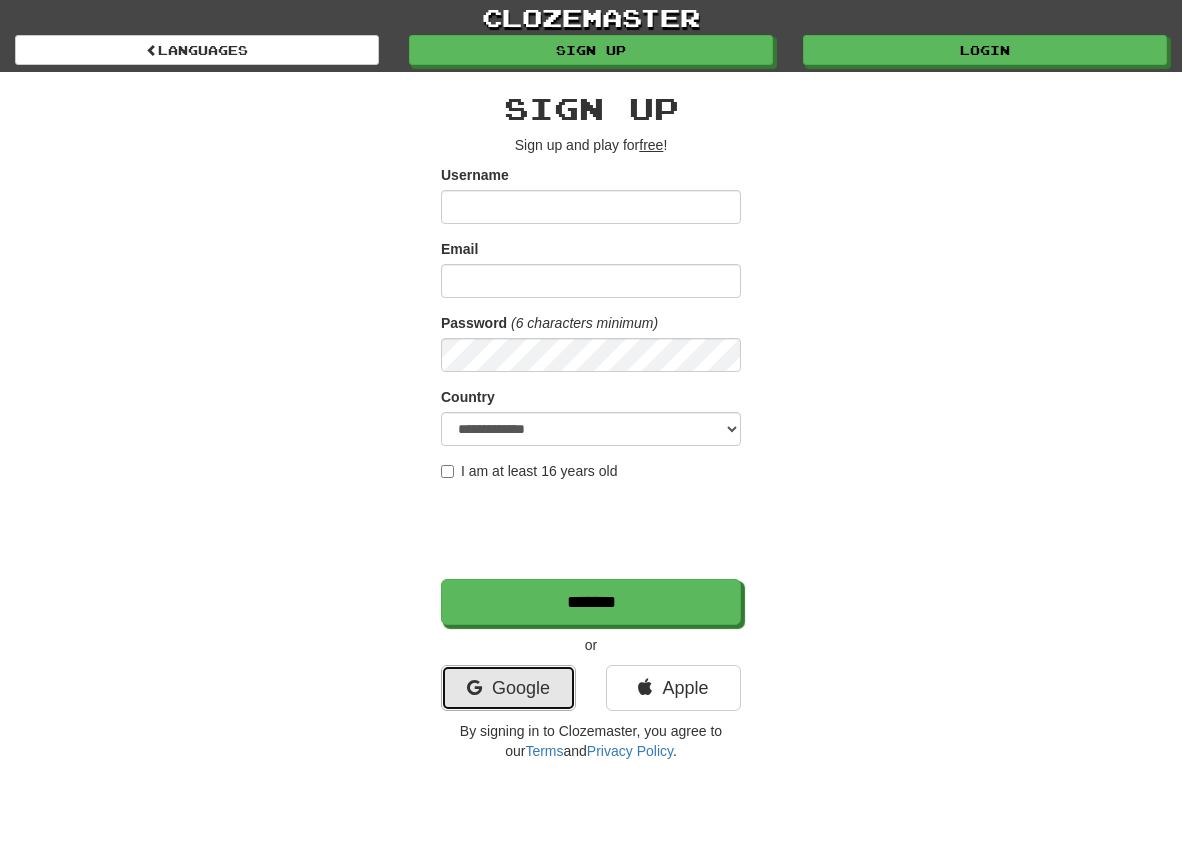 click on "Google" at bounding box center (508, 688) 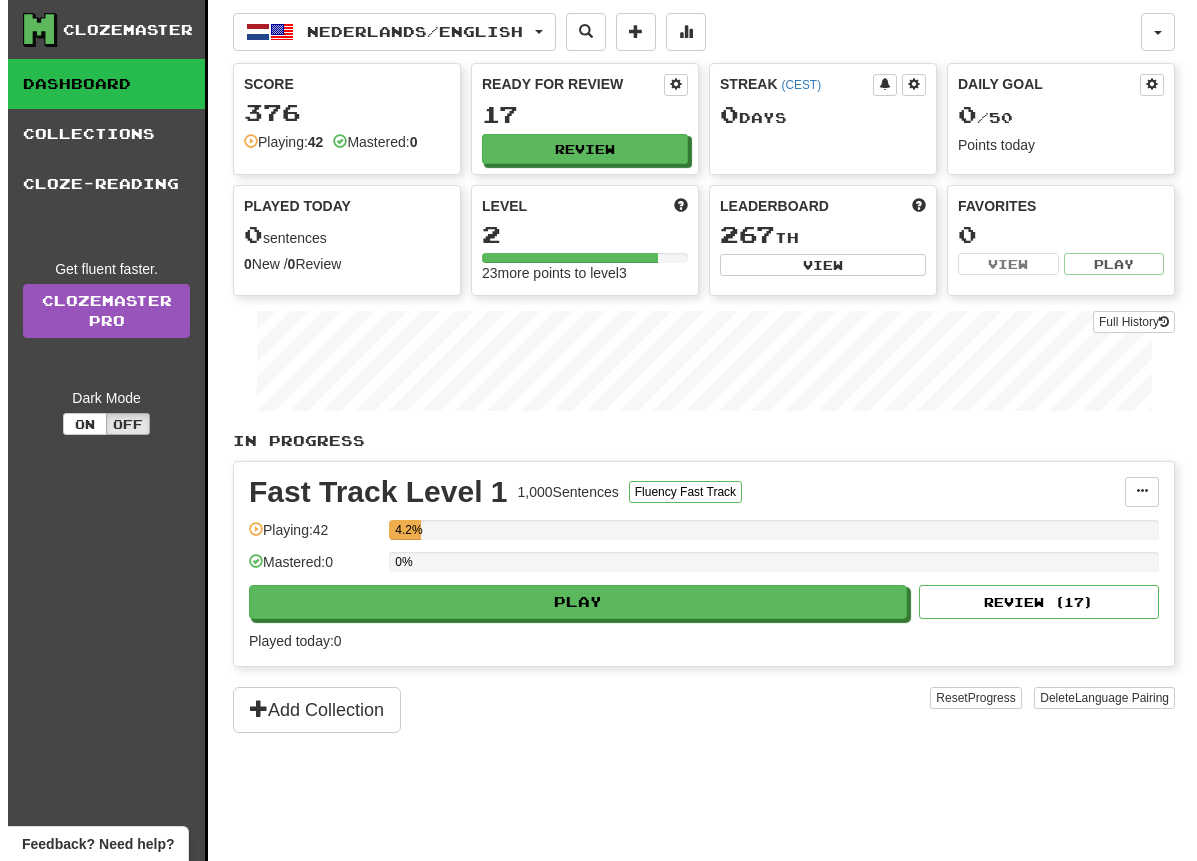 scroll, scrollTop: 0, scrollLeft: 0, axis: both 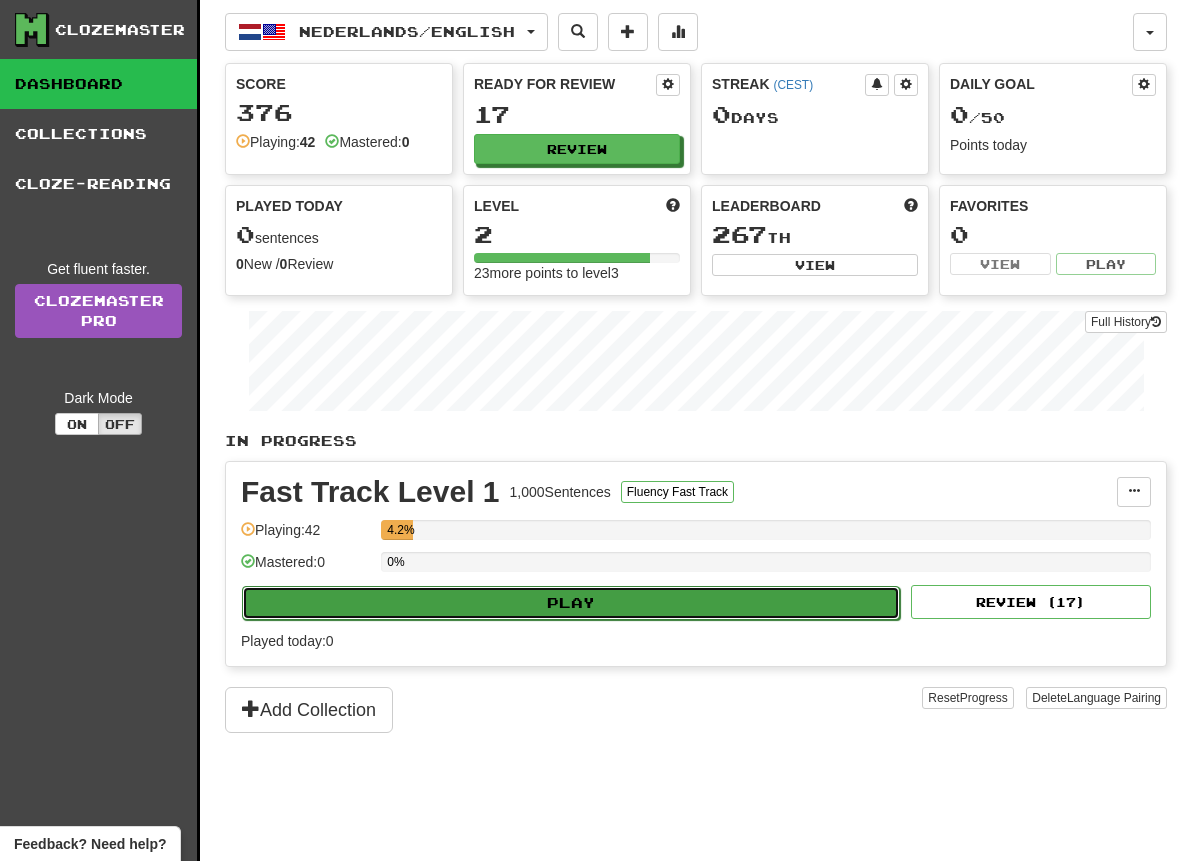 click on "Play" at bounding box center (571, 603) 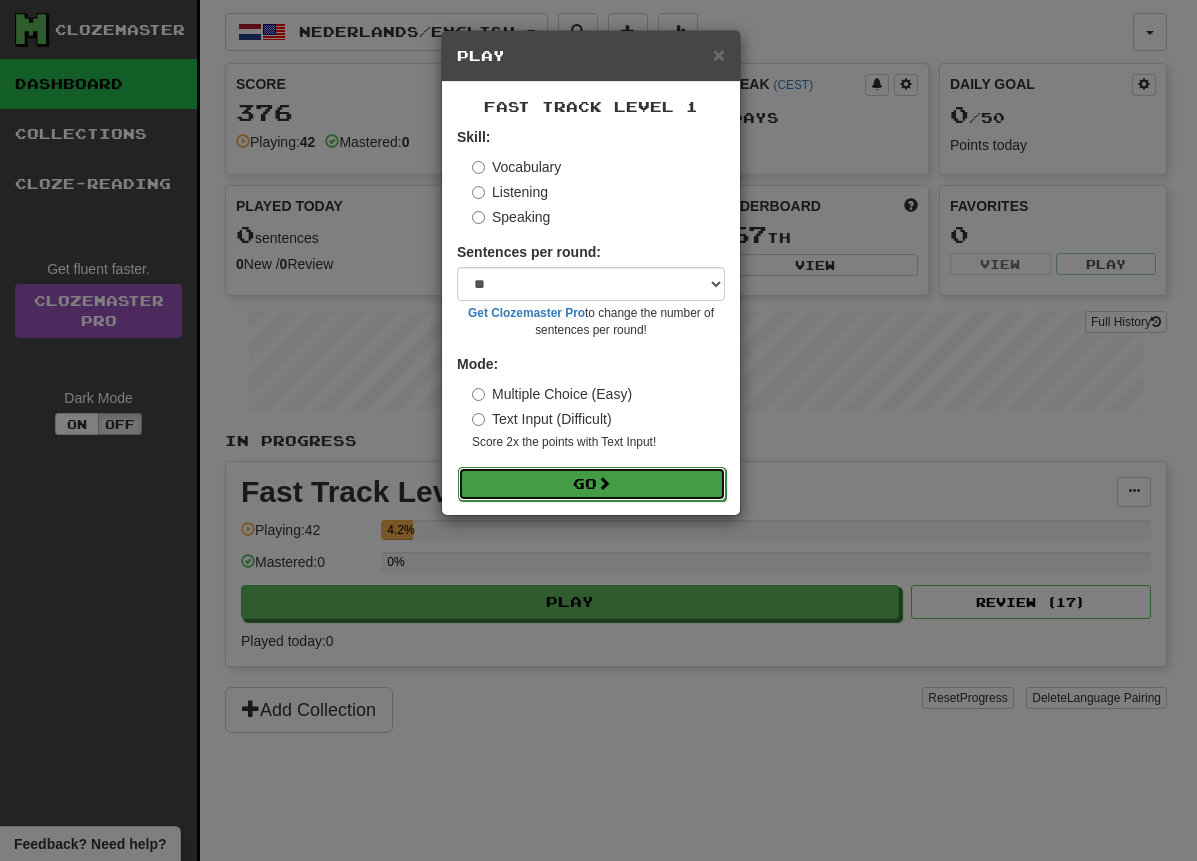 click on "Go" at bounding box center [592, 484] 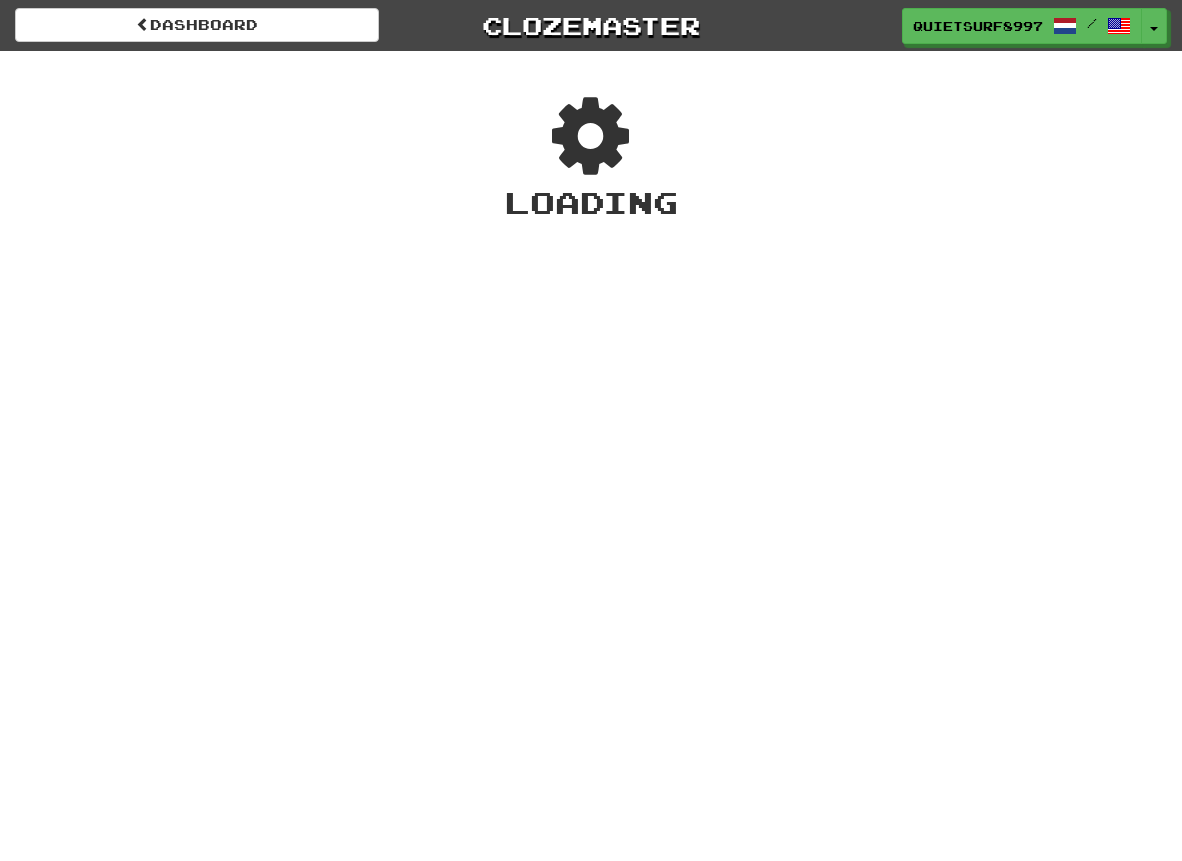 scroll, scrollTop: 0, scrollLeft: 0, axis: both 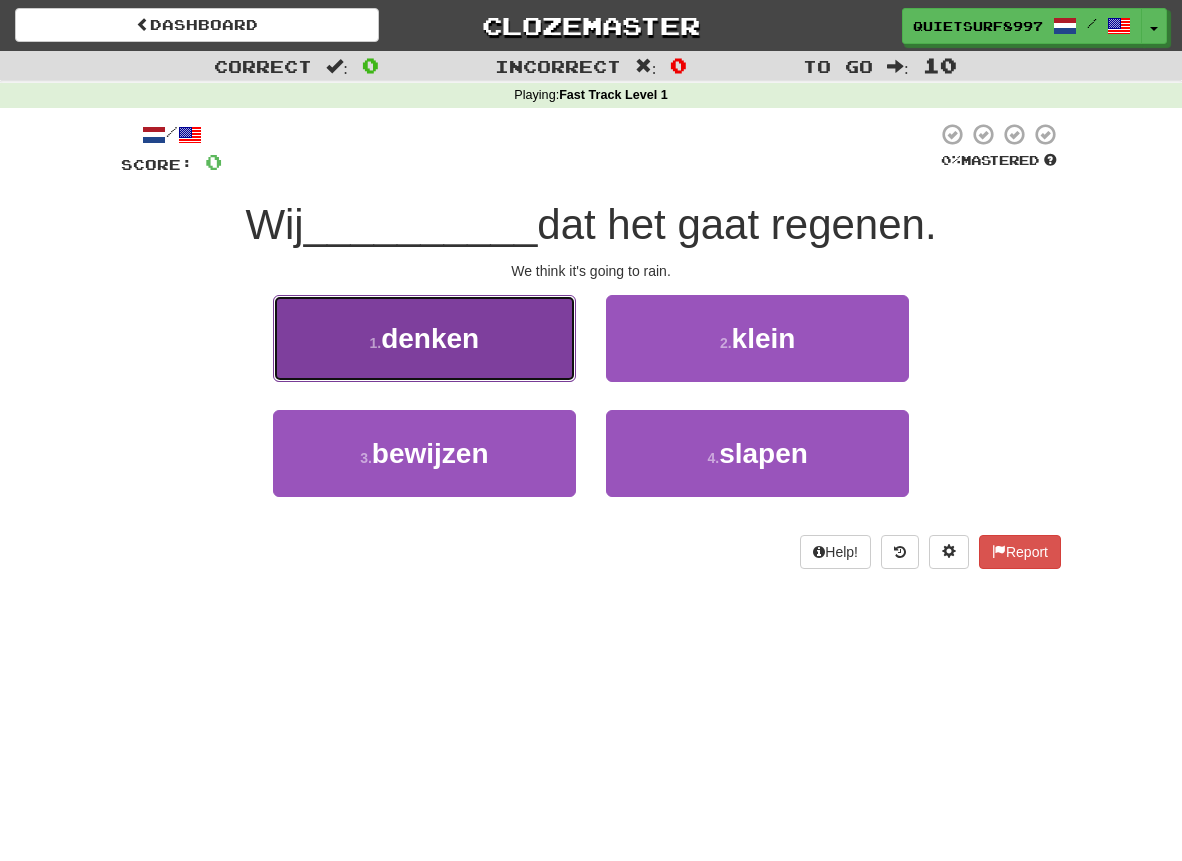 click on "denken" at bounding box center (430, 338) 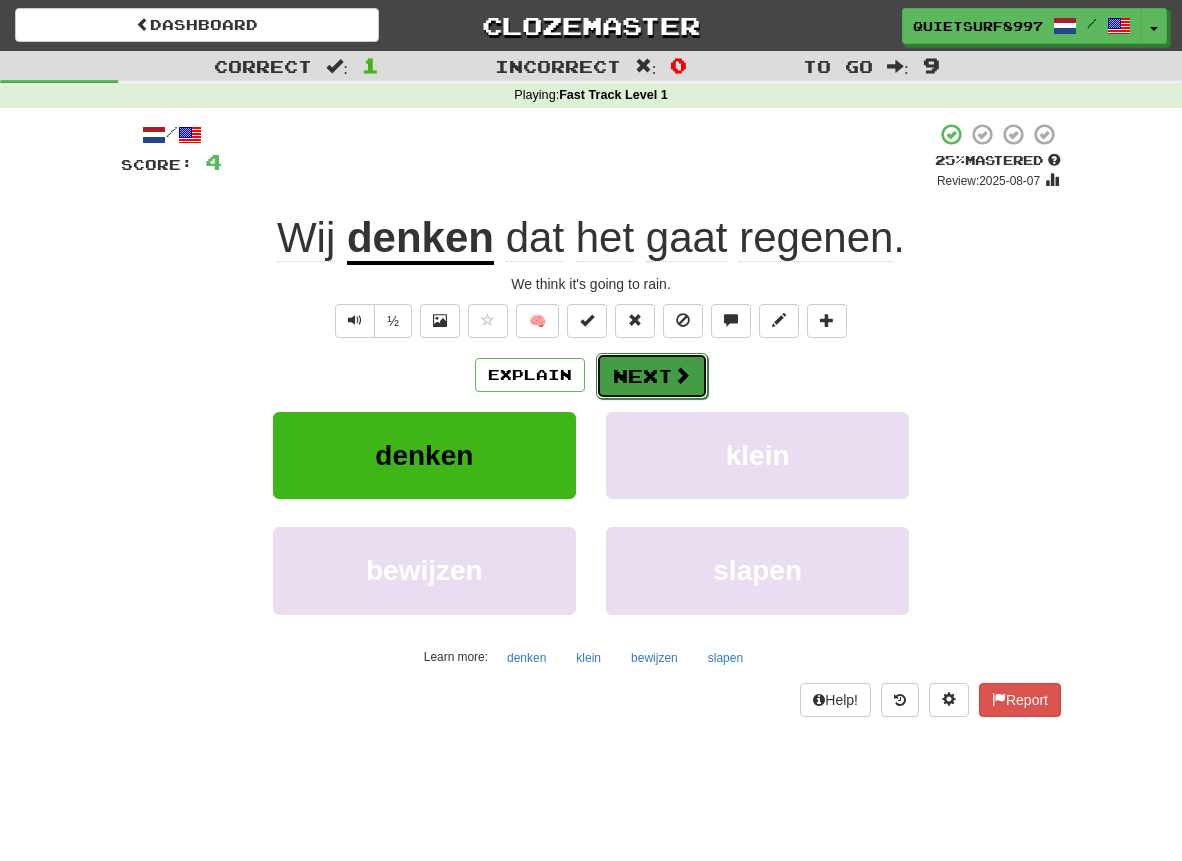 click on "Next" at bounding box center (652, 376) 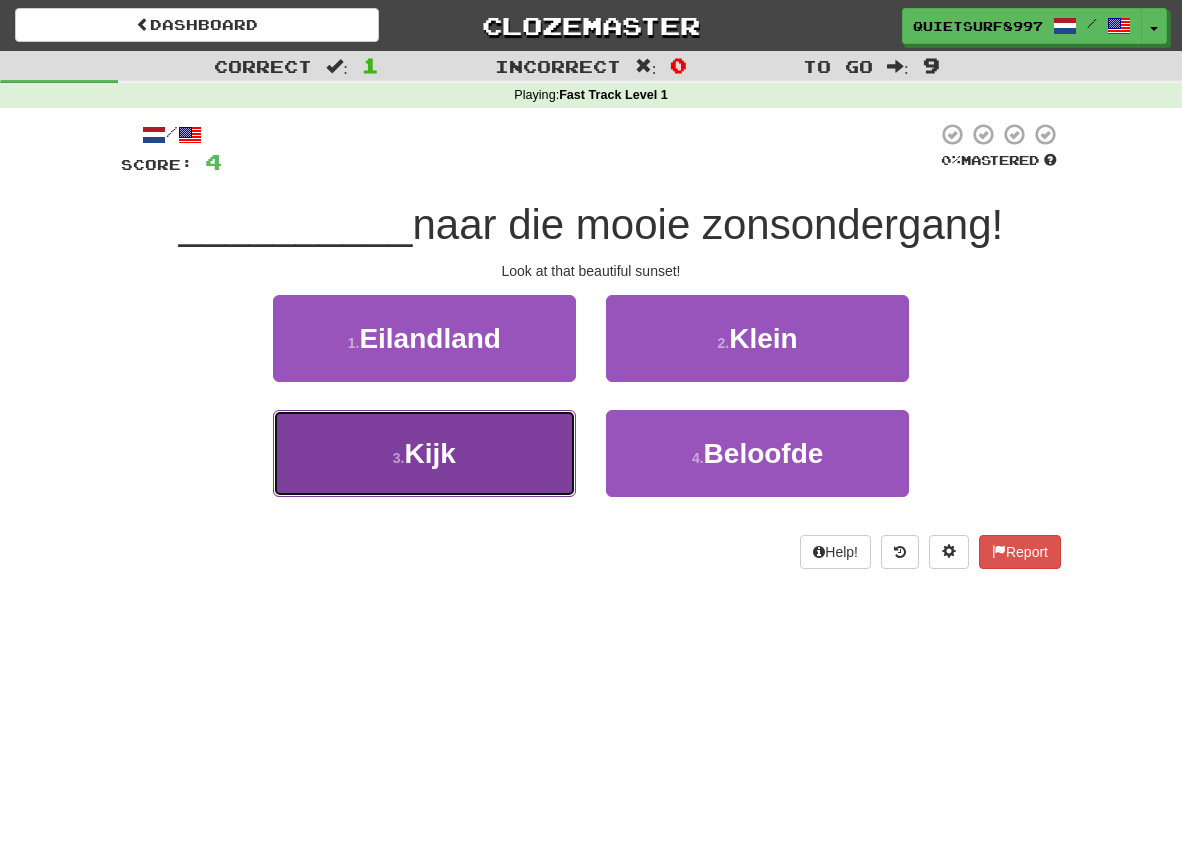click on "3 .  Kijk" at bounding box center [424, 453] 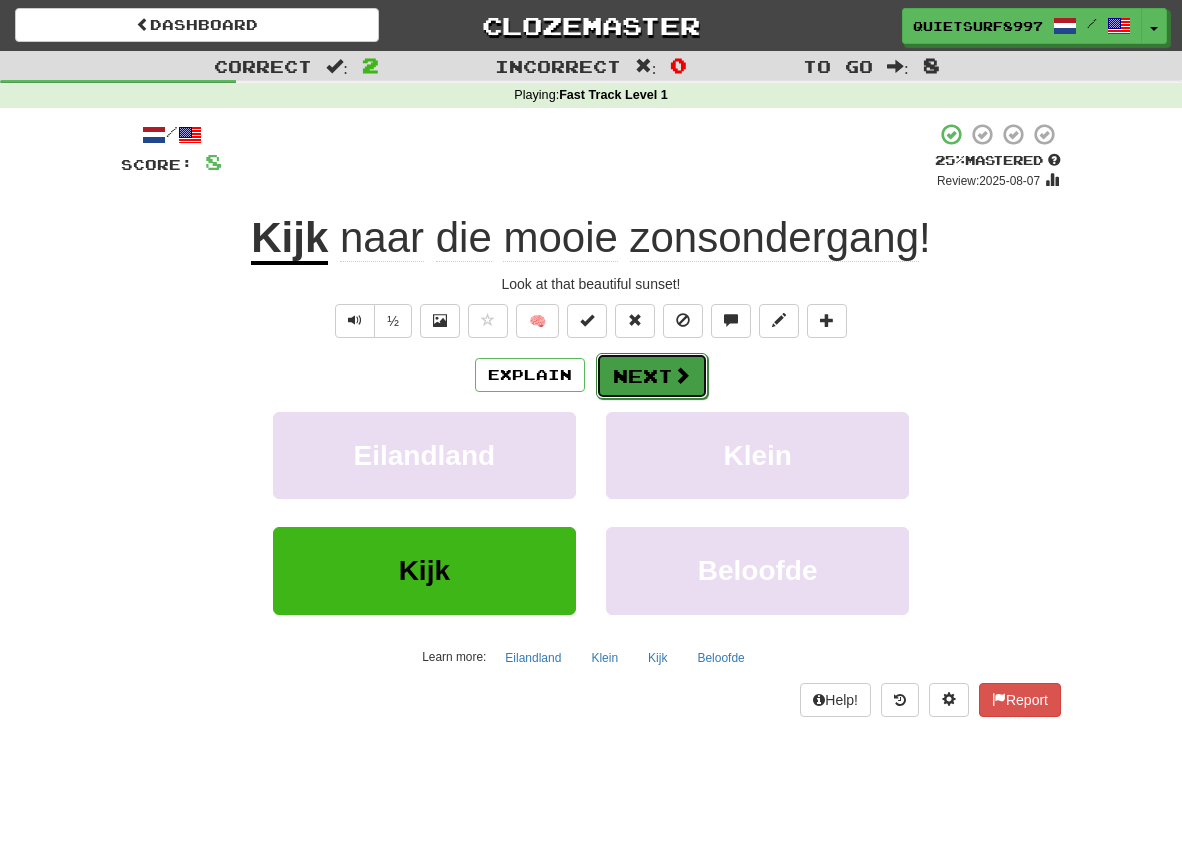 click on "Next" at bounding box center [652, 376] 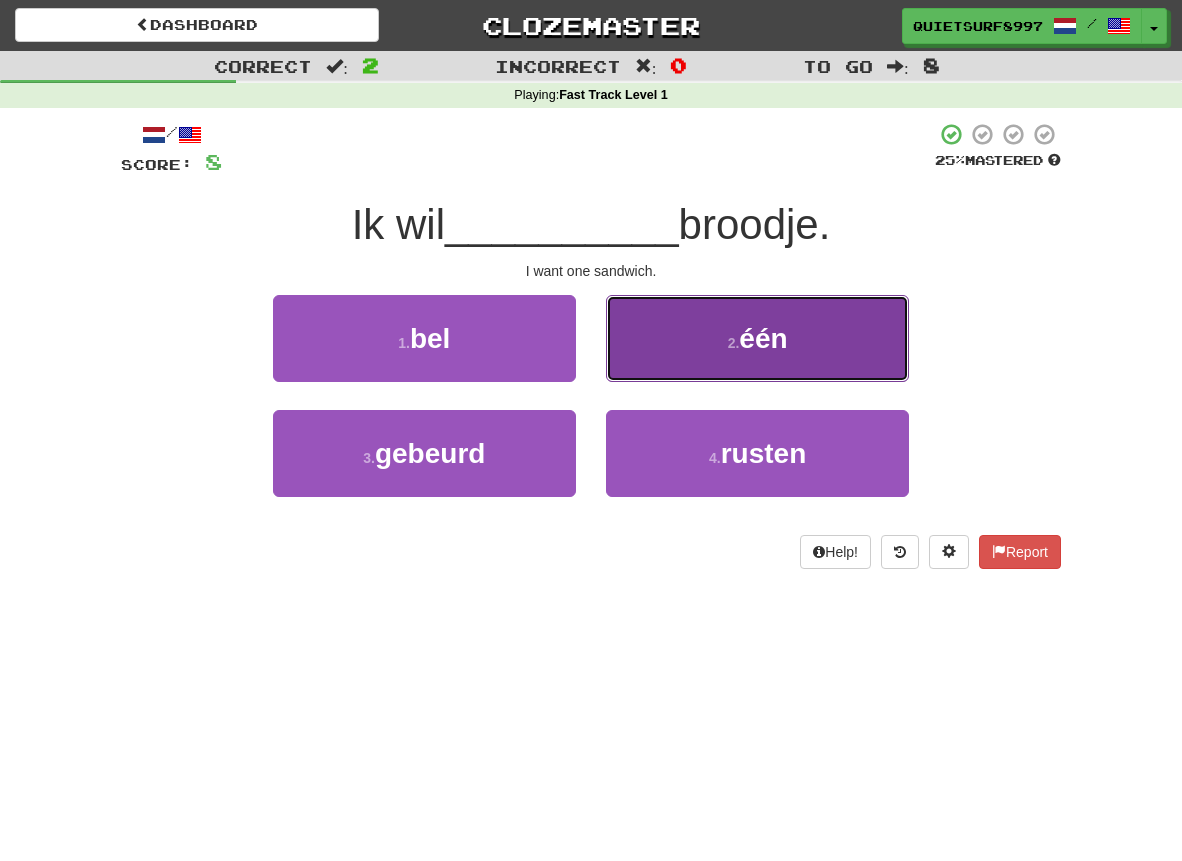 click on "één" at bounding box center (763, 338) 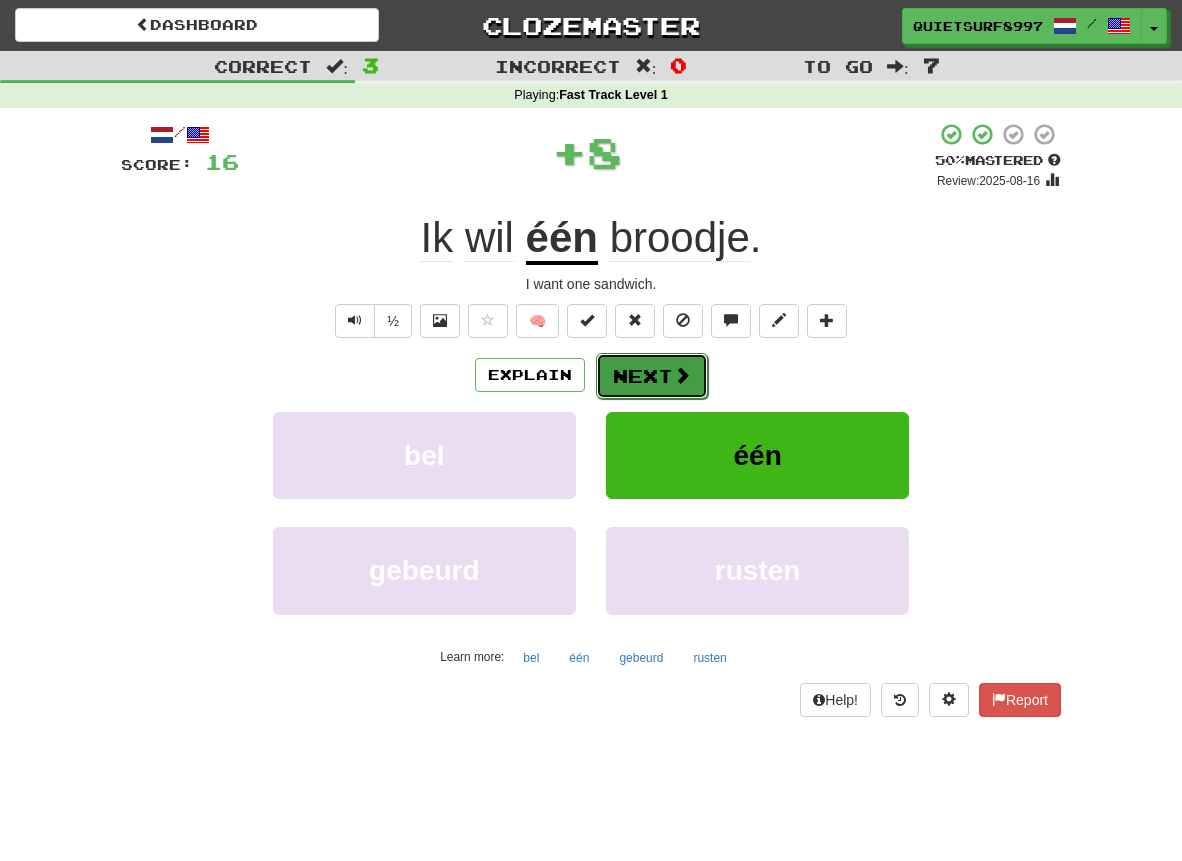 click on "Next" at bounding box center (652, 376) 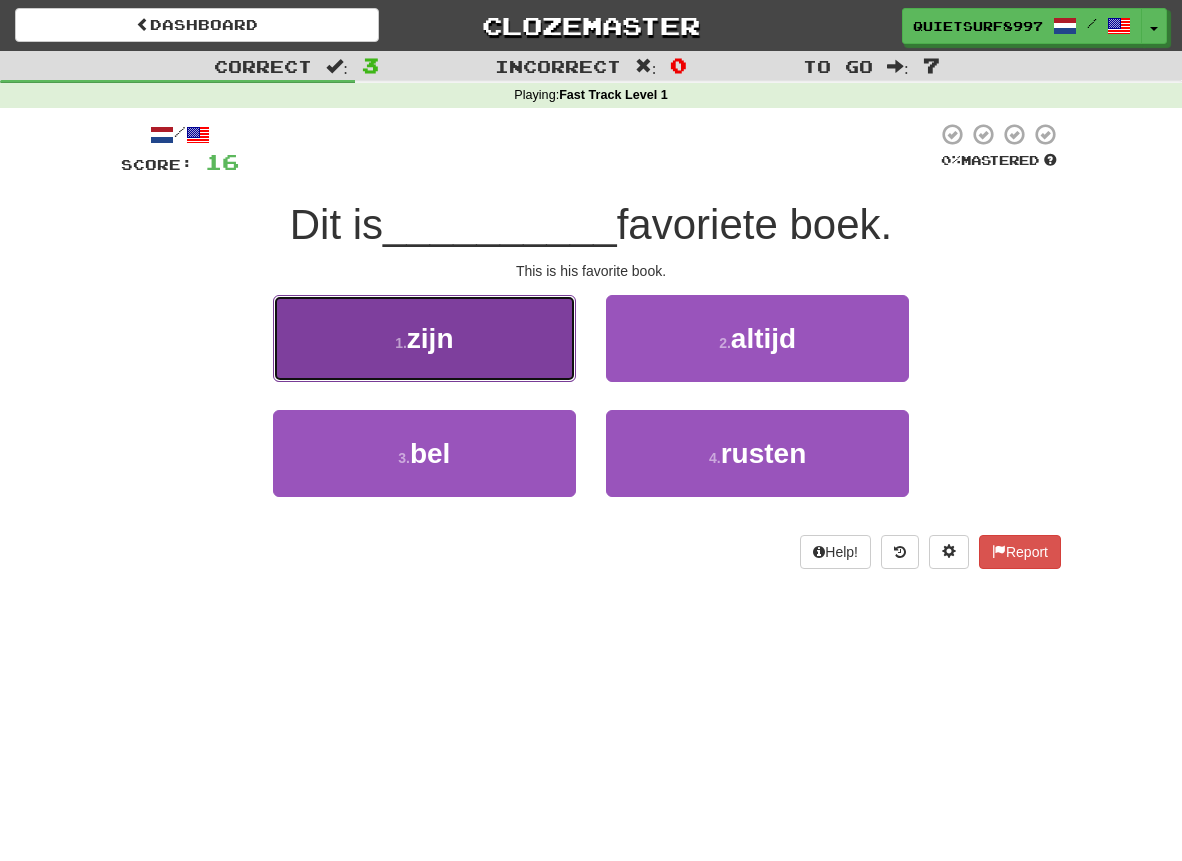 click on "1 . zijn" at bounding box center [424, 338] 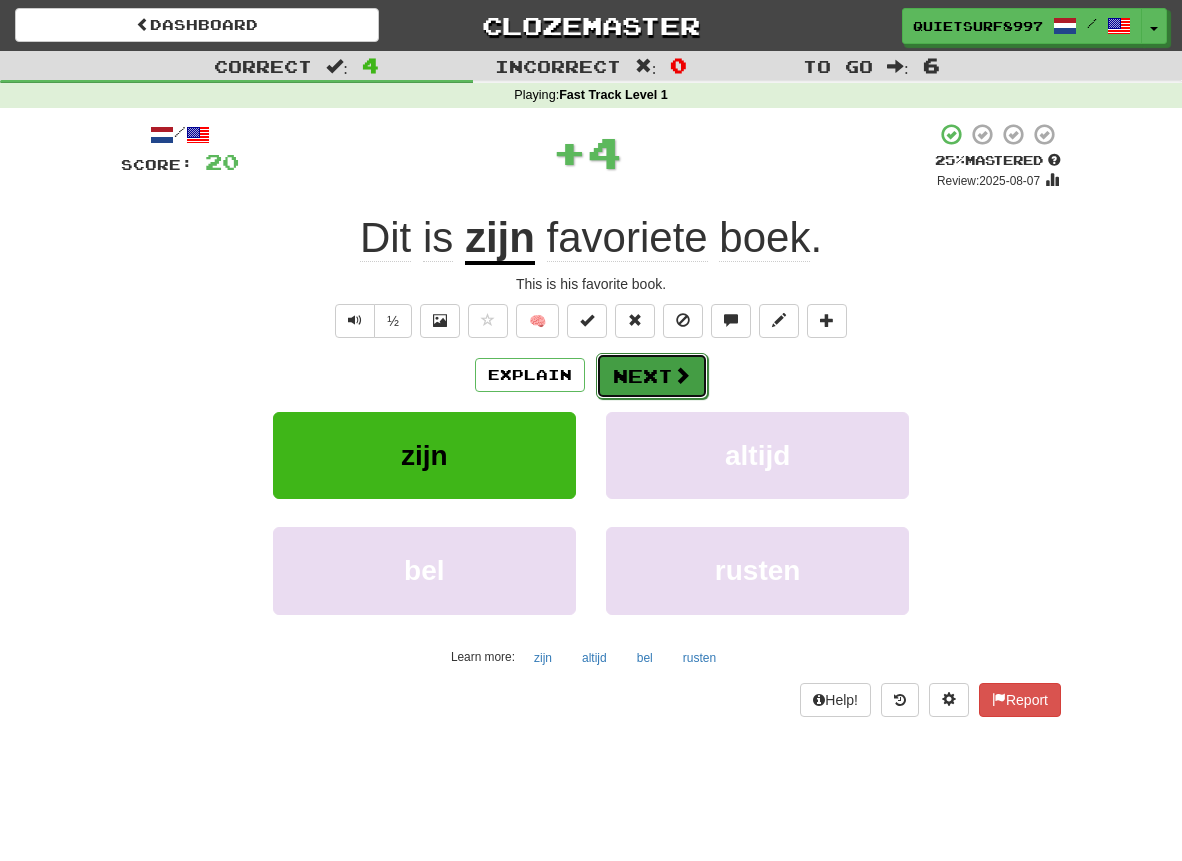click at bounding box center [682, 375] 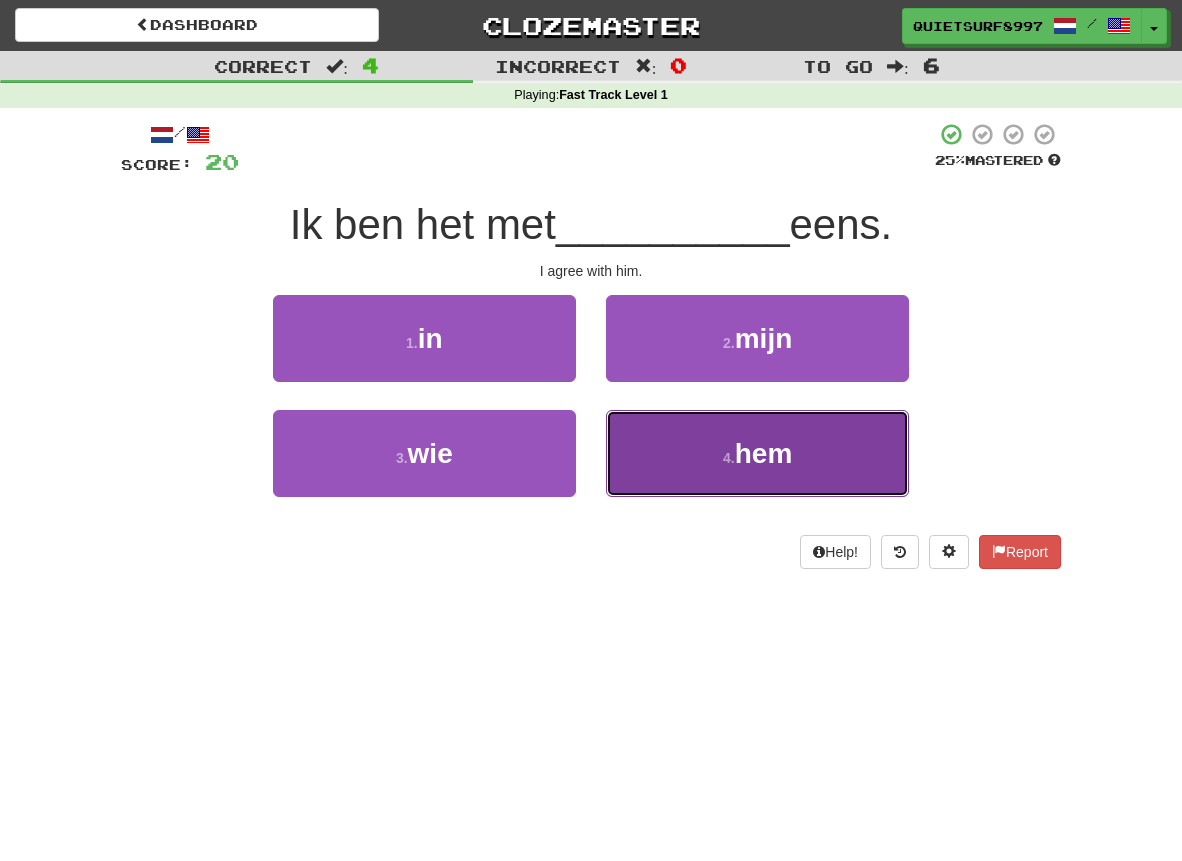 click on "hem" at bounding box center [764, 453] 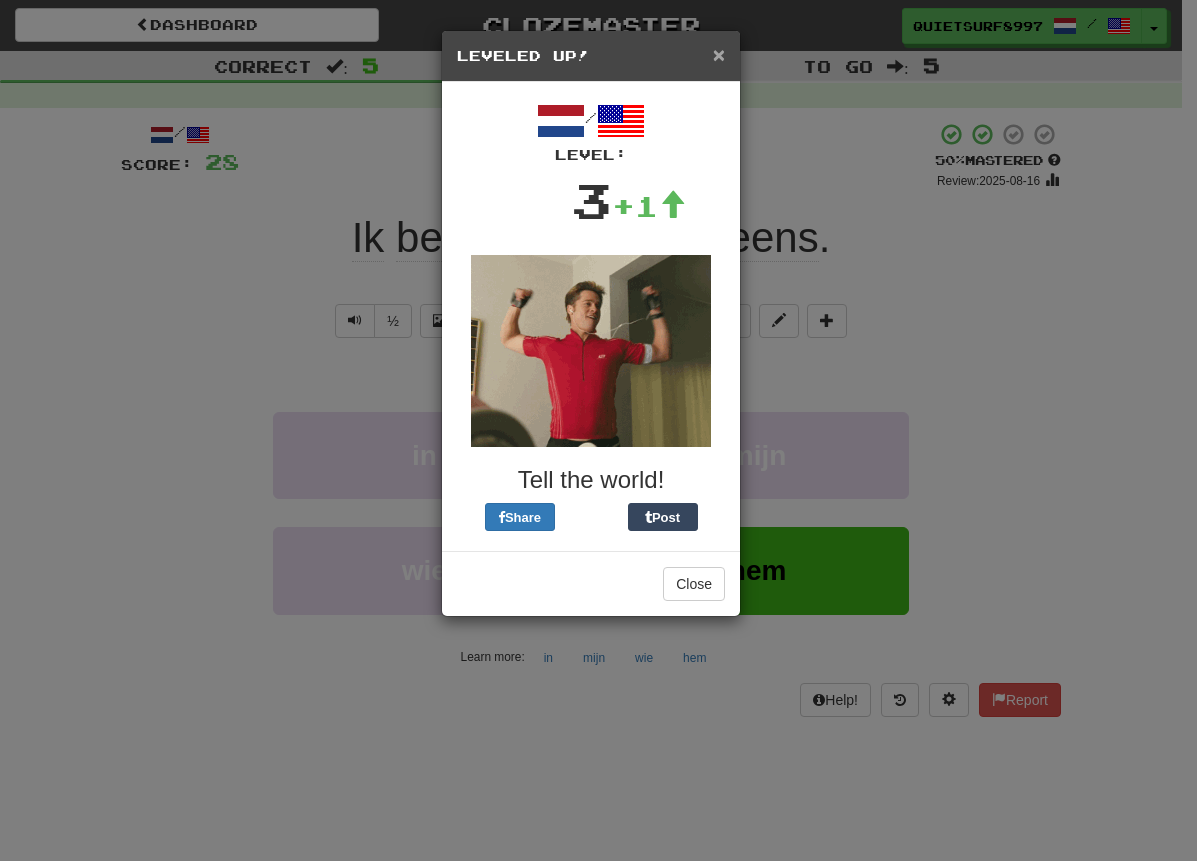 click on "×" at bounding box center (719, 54) 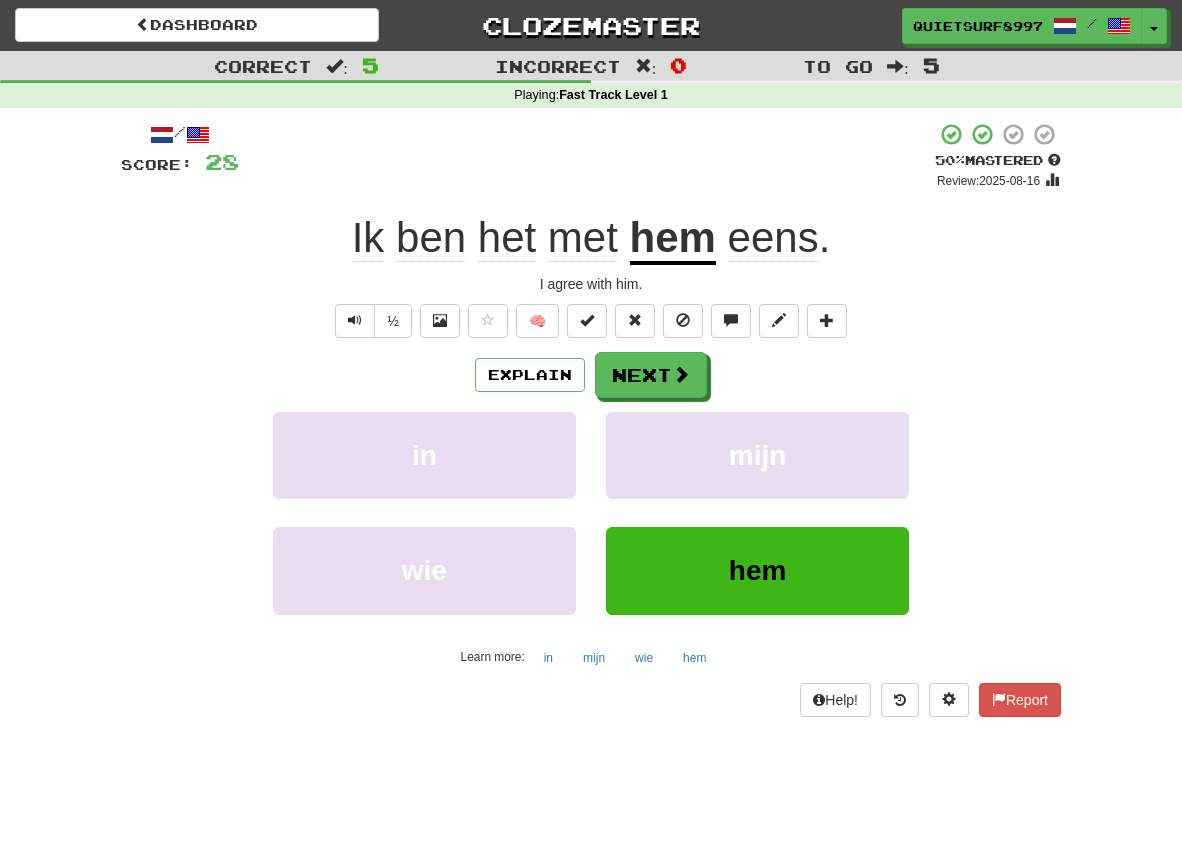 click on "hem" at bounding box center (673, 239) 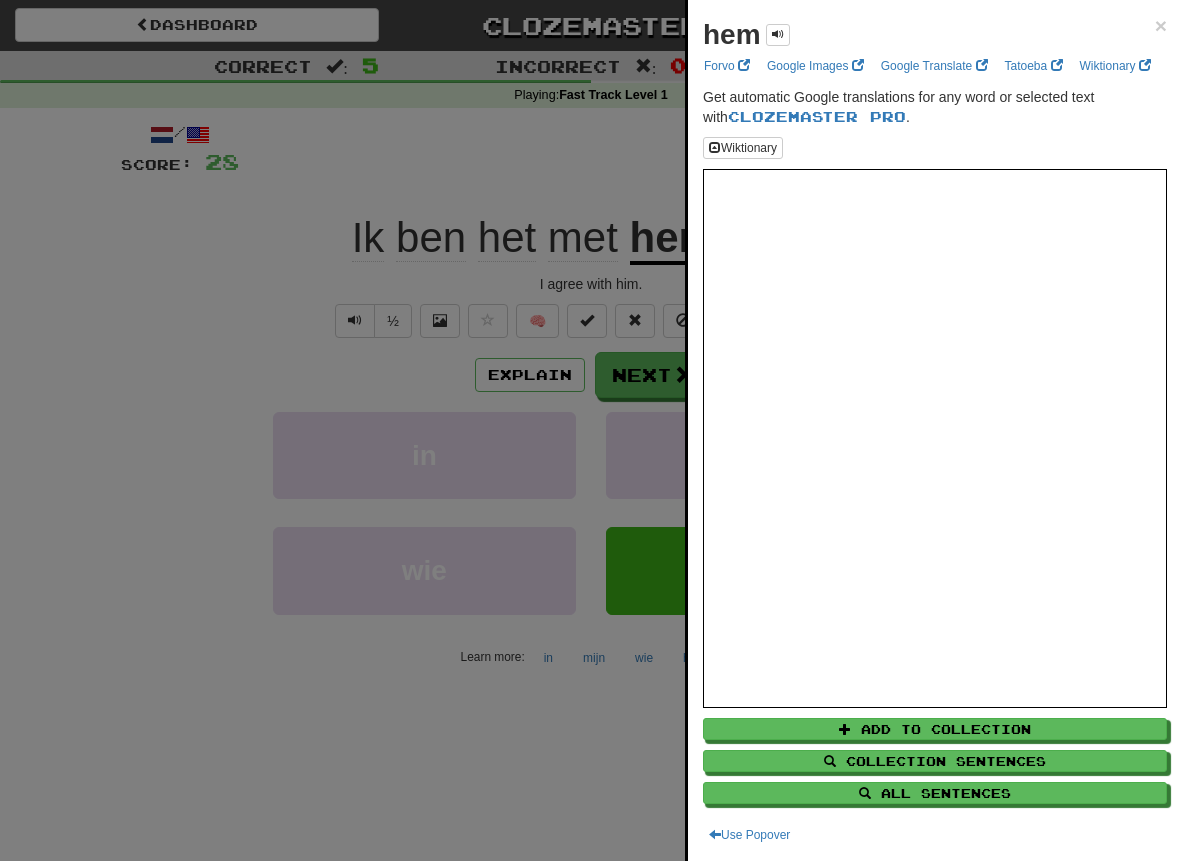 click at bounding box center (591, 430) 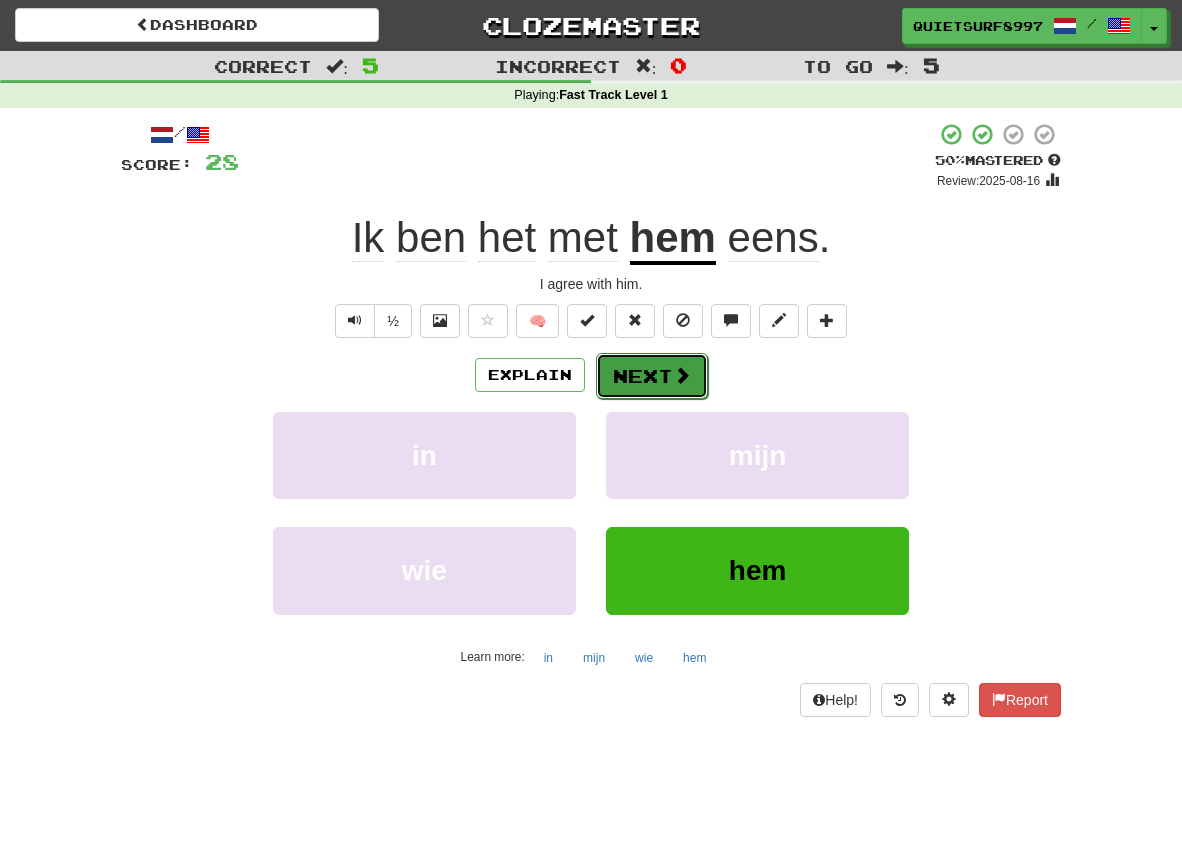 click on "Next" at bounding box center [652, 376] 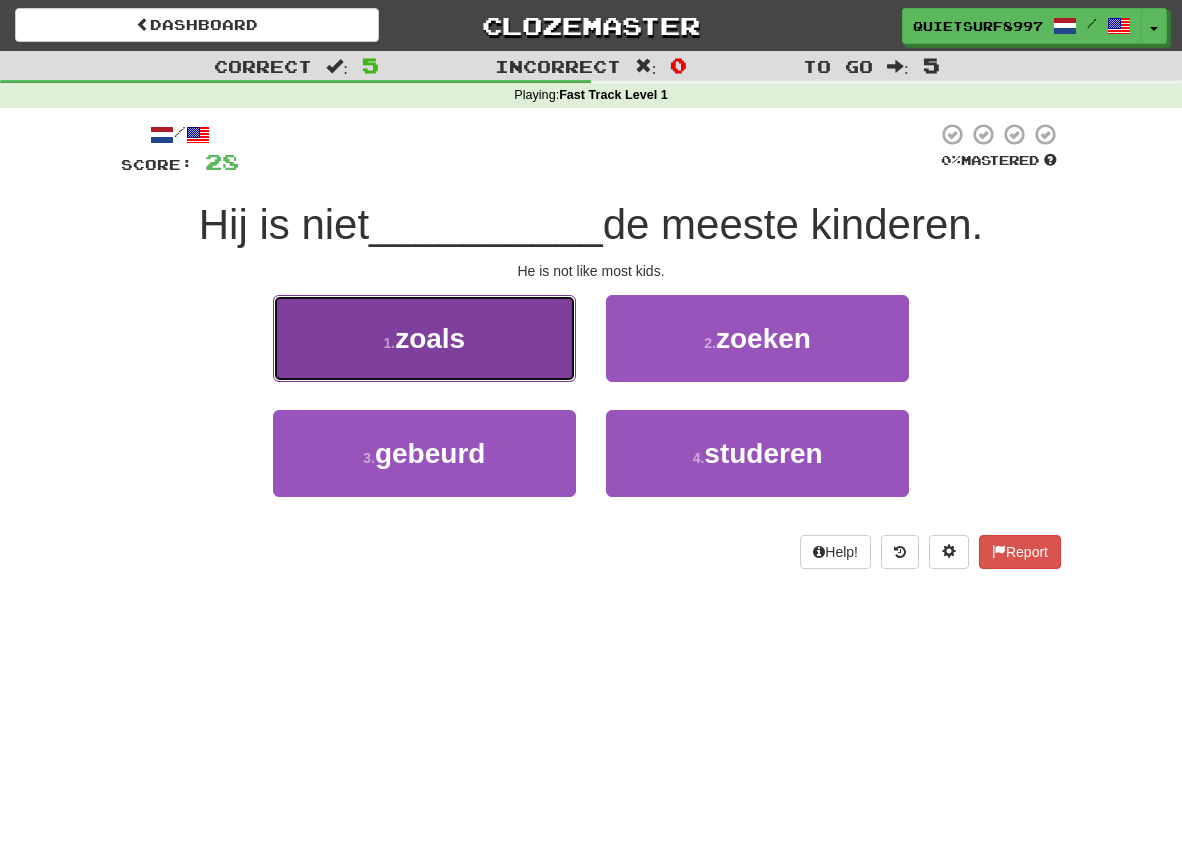 click on "1 .  zoals" at bounding box center (424, 338) 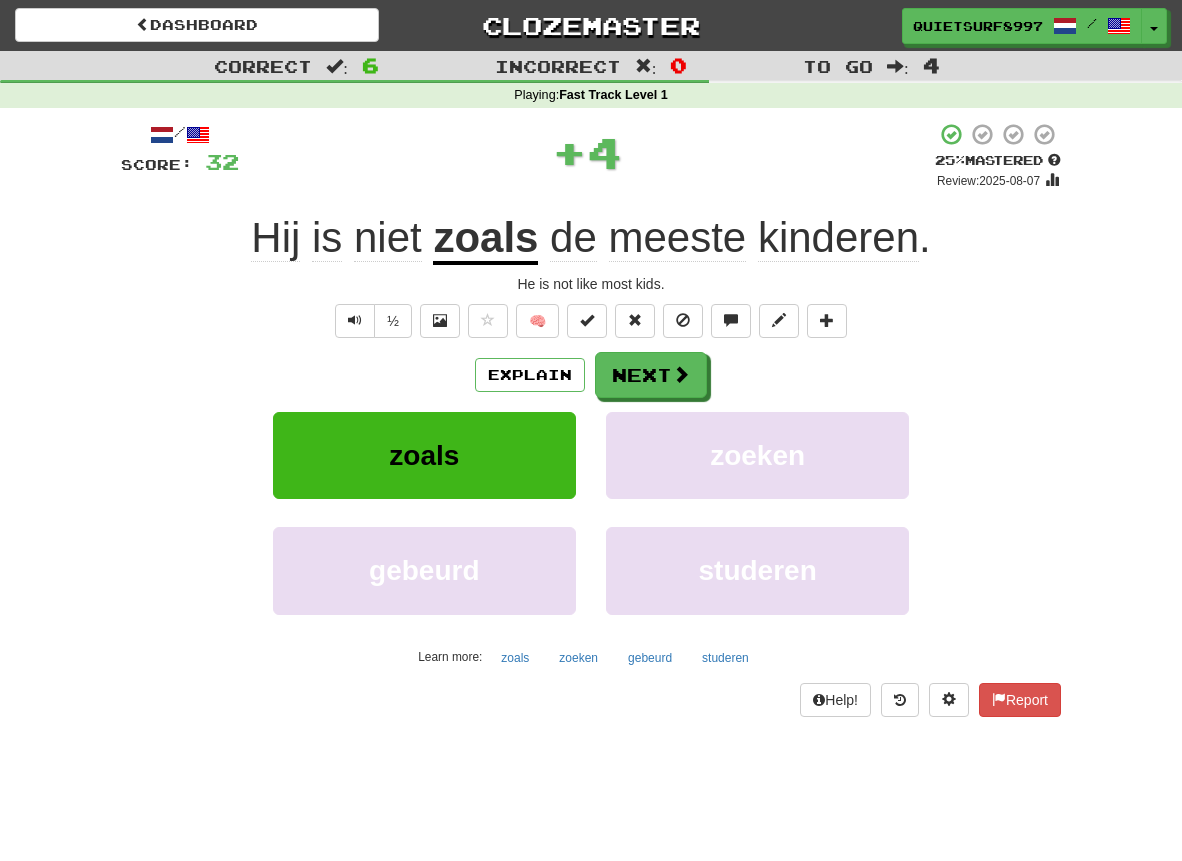 click on "zoals" at bounding box center (485, 239) 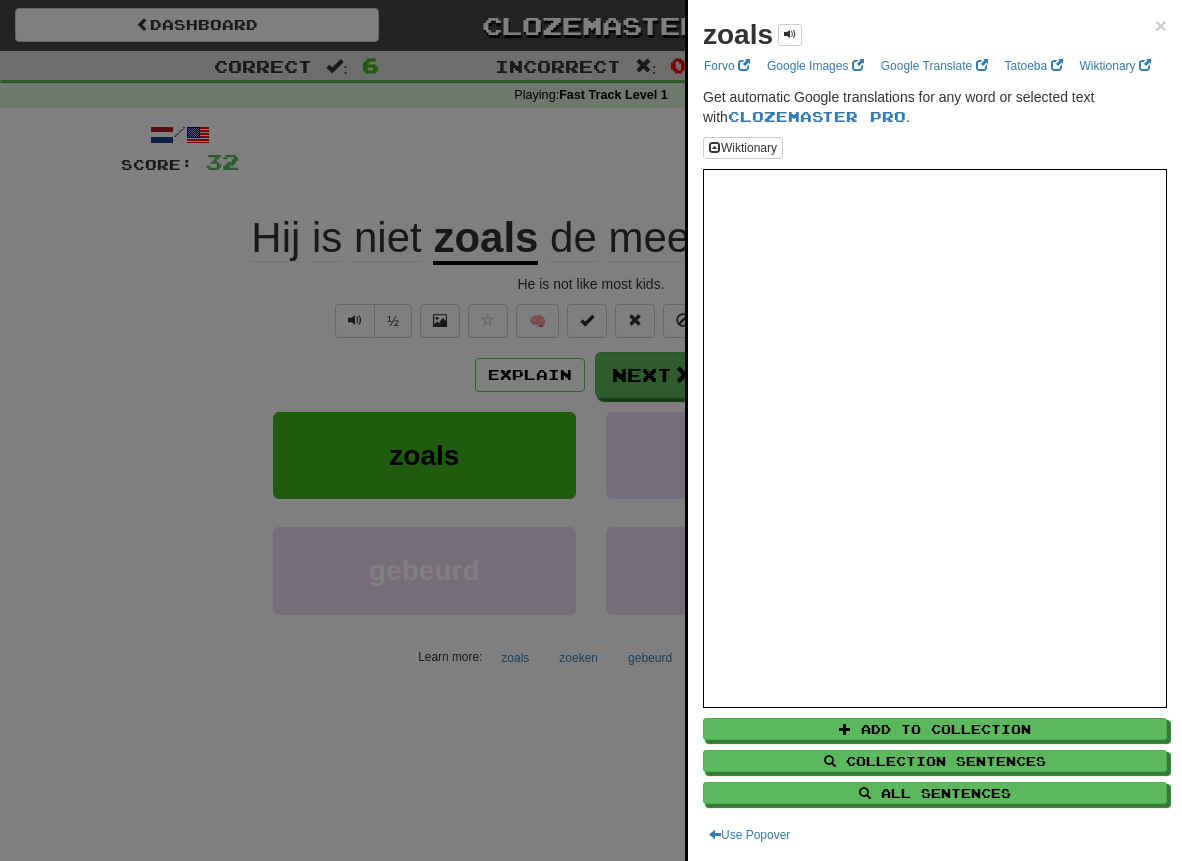 click at bounding box center [591, 430] 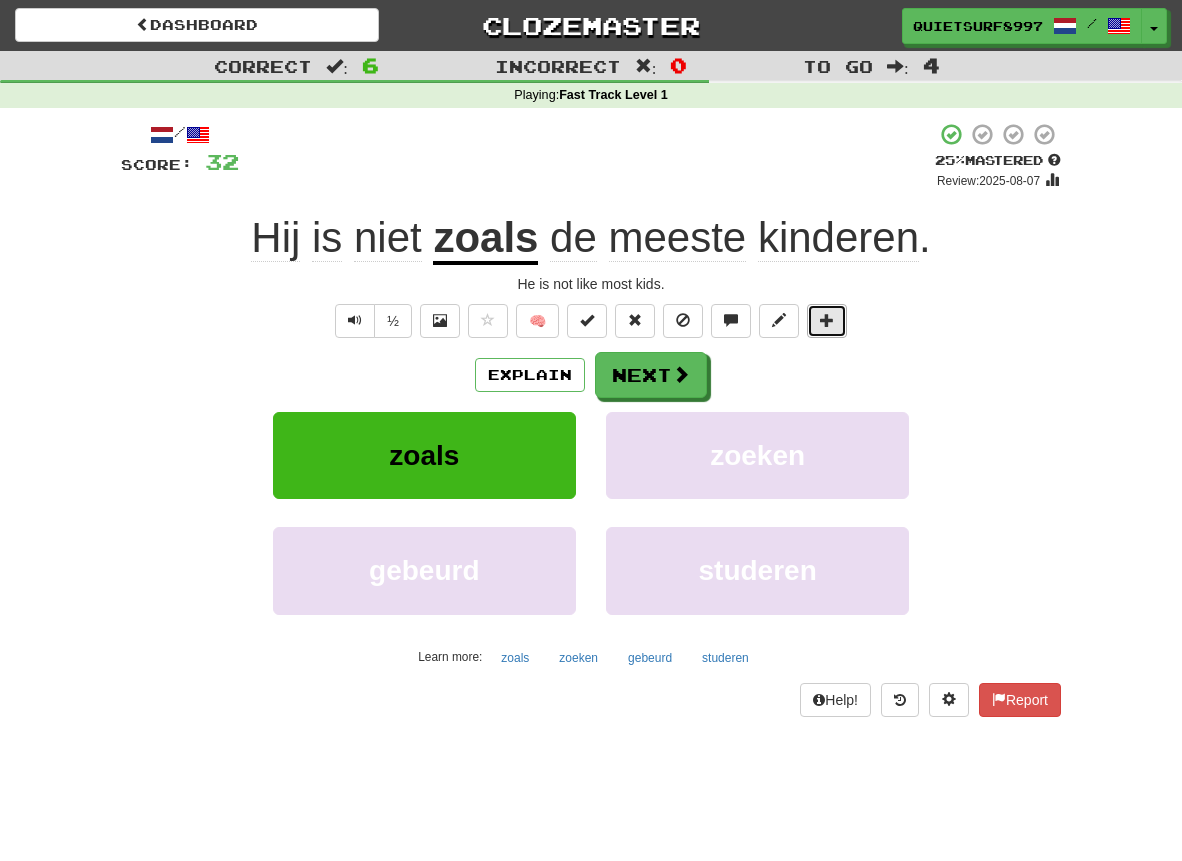 click at bounding box center (827, 320) 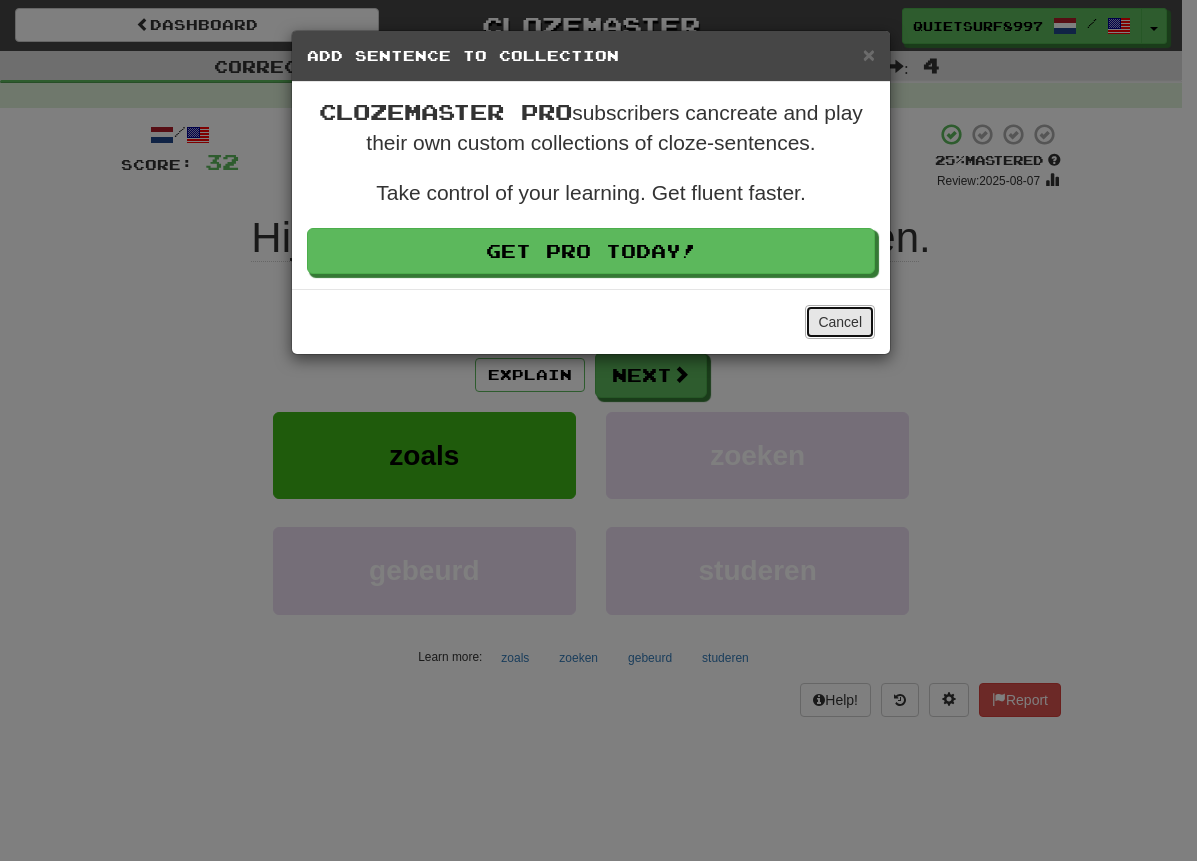 click on "Cancel" at bounding box center (840, 322) 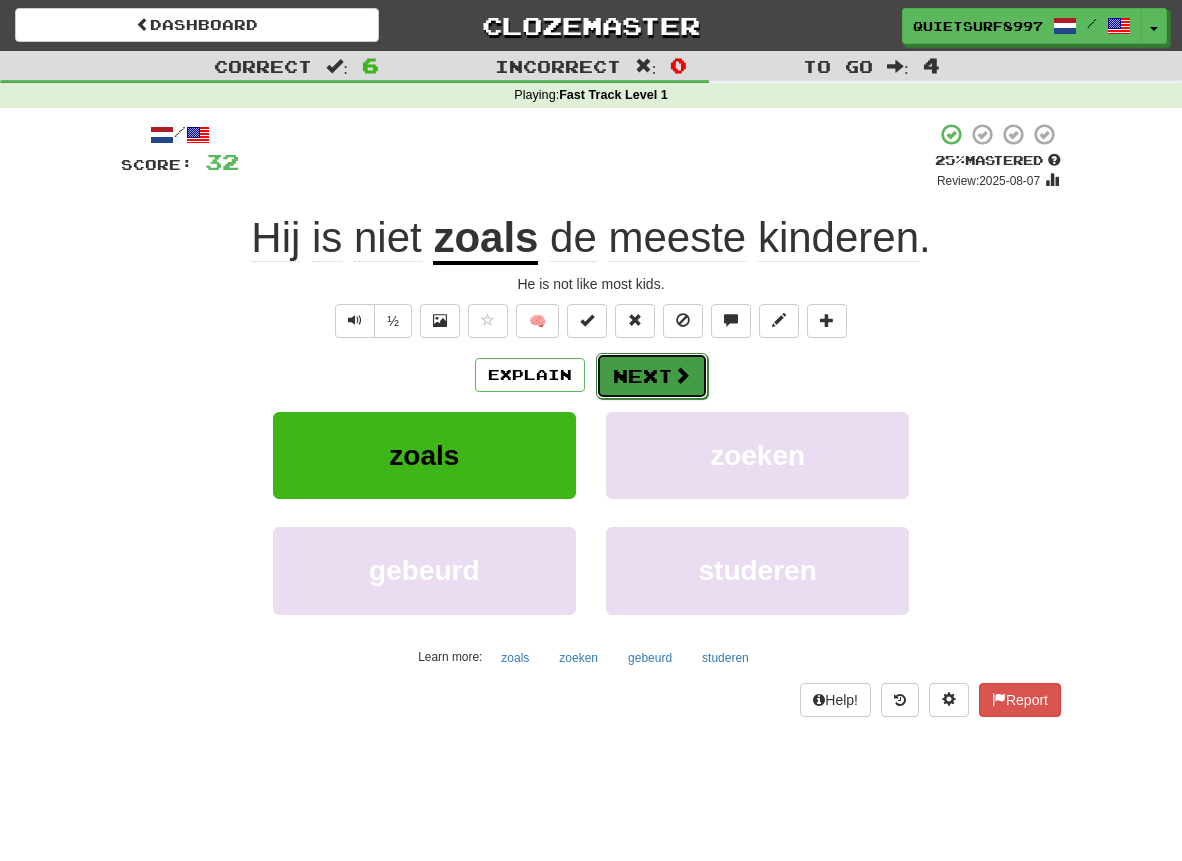 click on "Next" at bounding box center (652, 376) 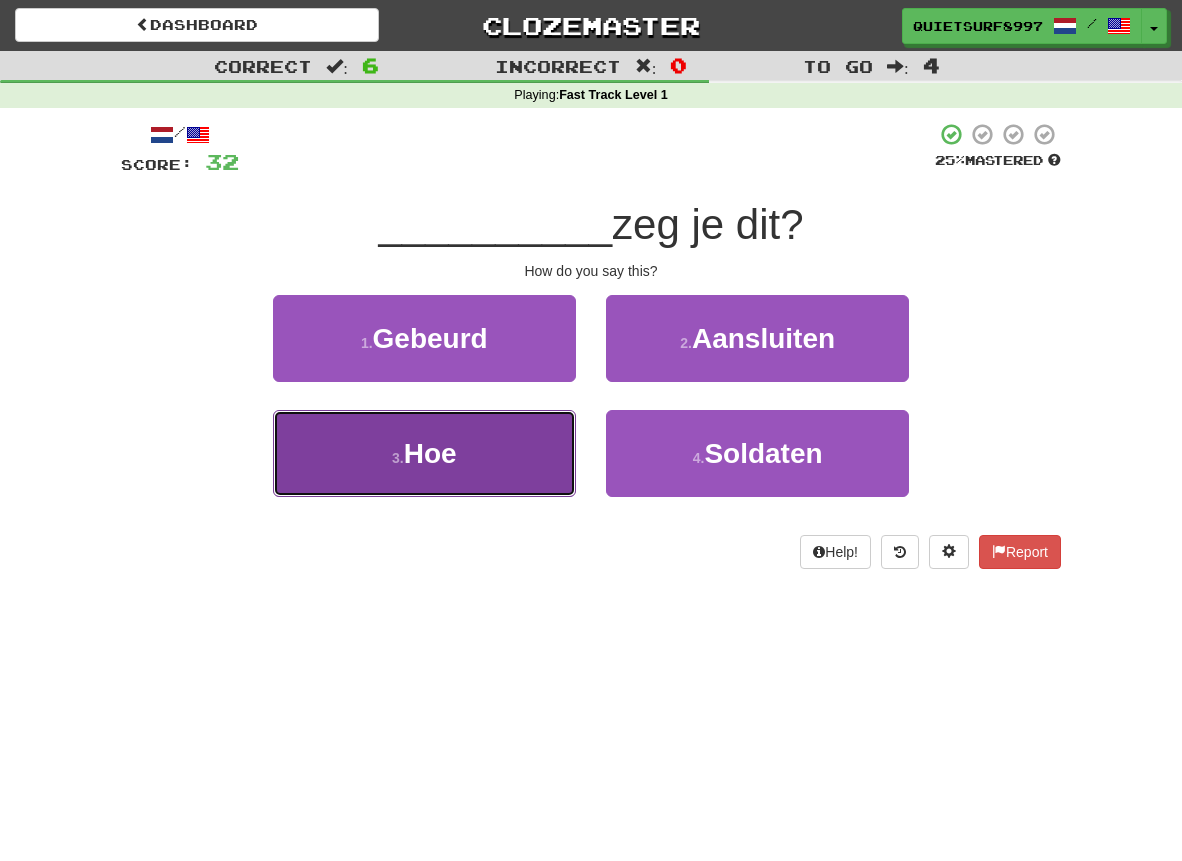click on "3 . Hoe" at bounding box center (424, 453) 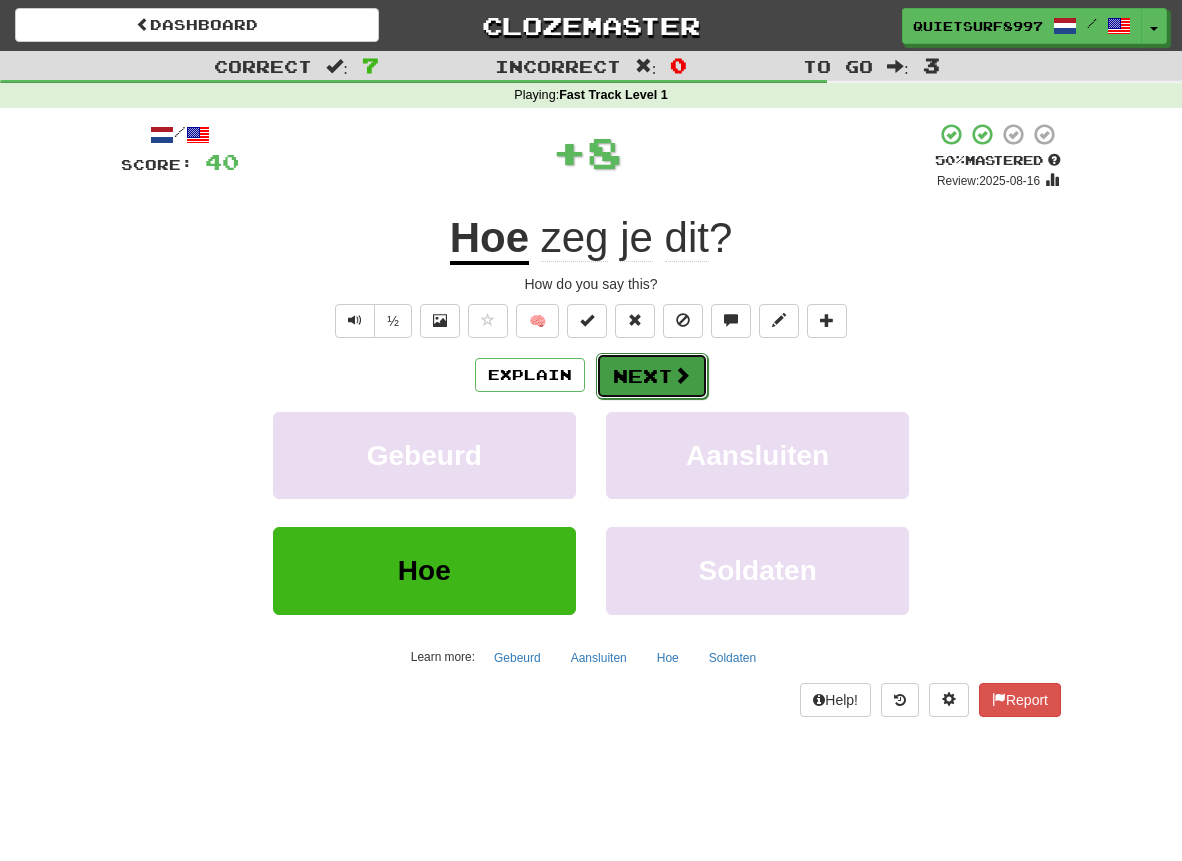 click on "Next" at bounding box center [652, 376] 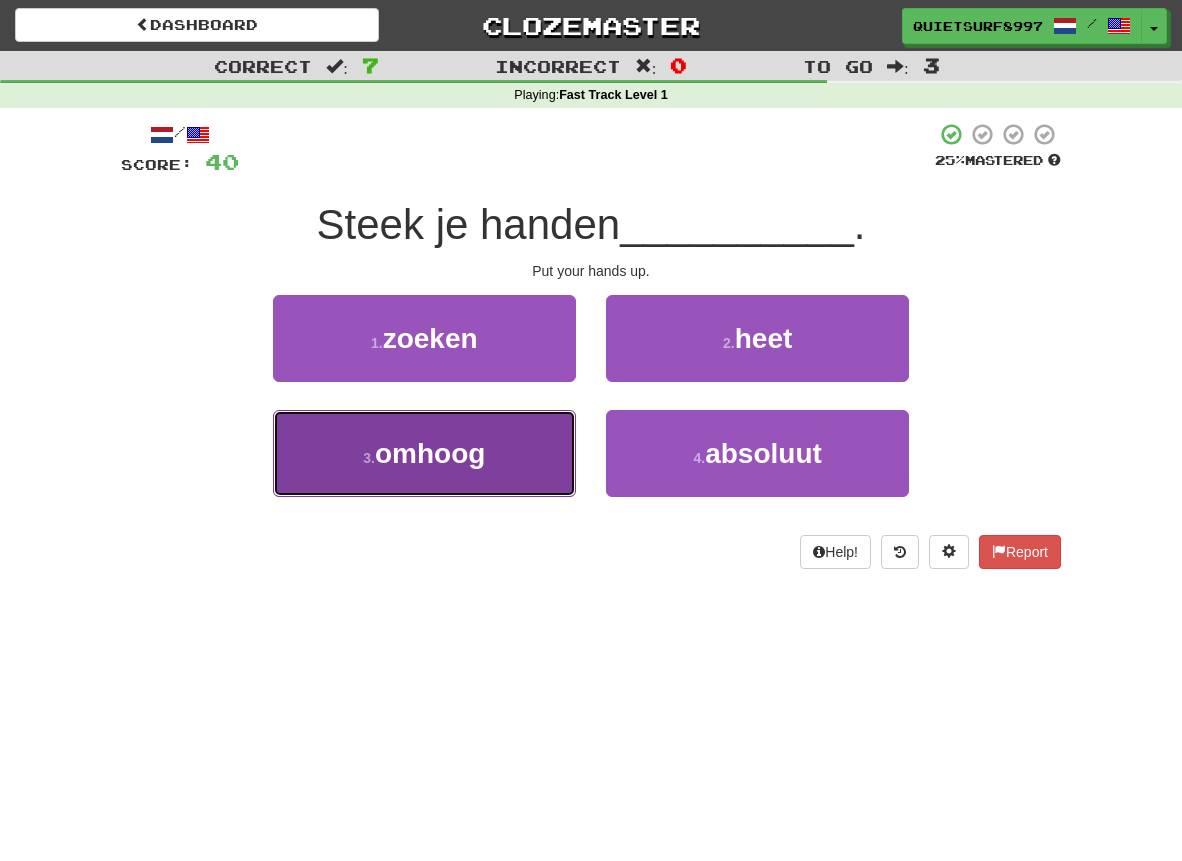 click on "3 . omhoog" at bounding box center [424, 453] 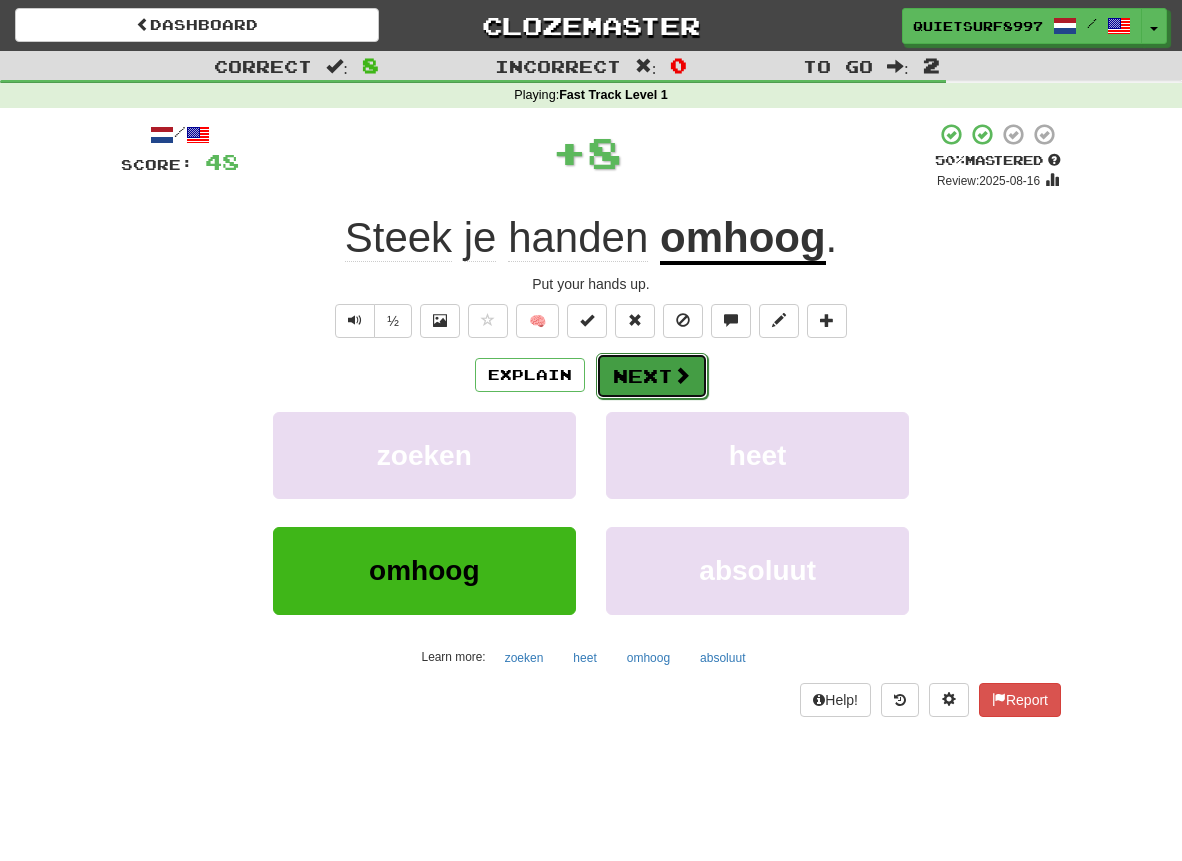 click on "Next" at bounding box center [652, 376] 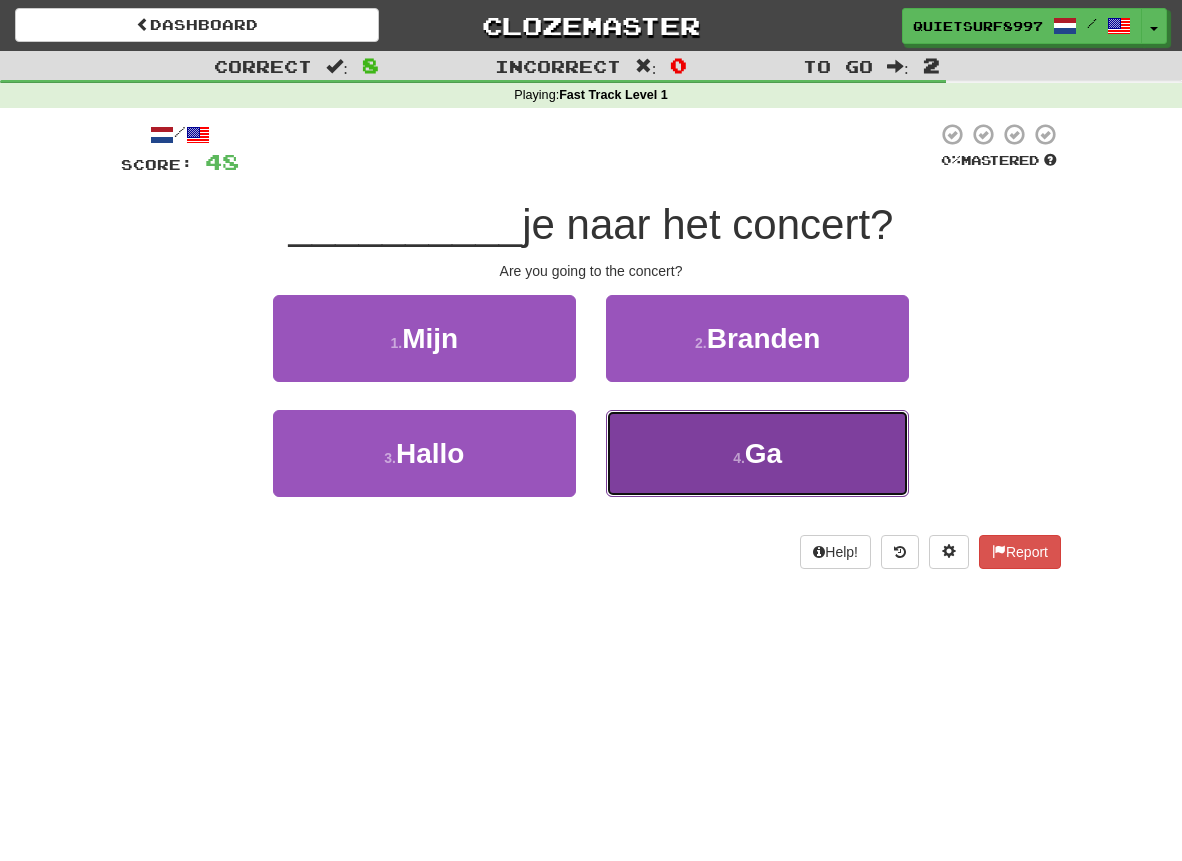 click on "4 . Ga" at bounding box center (757, 453) 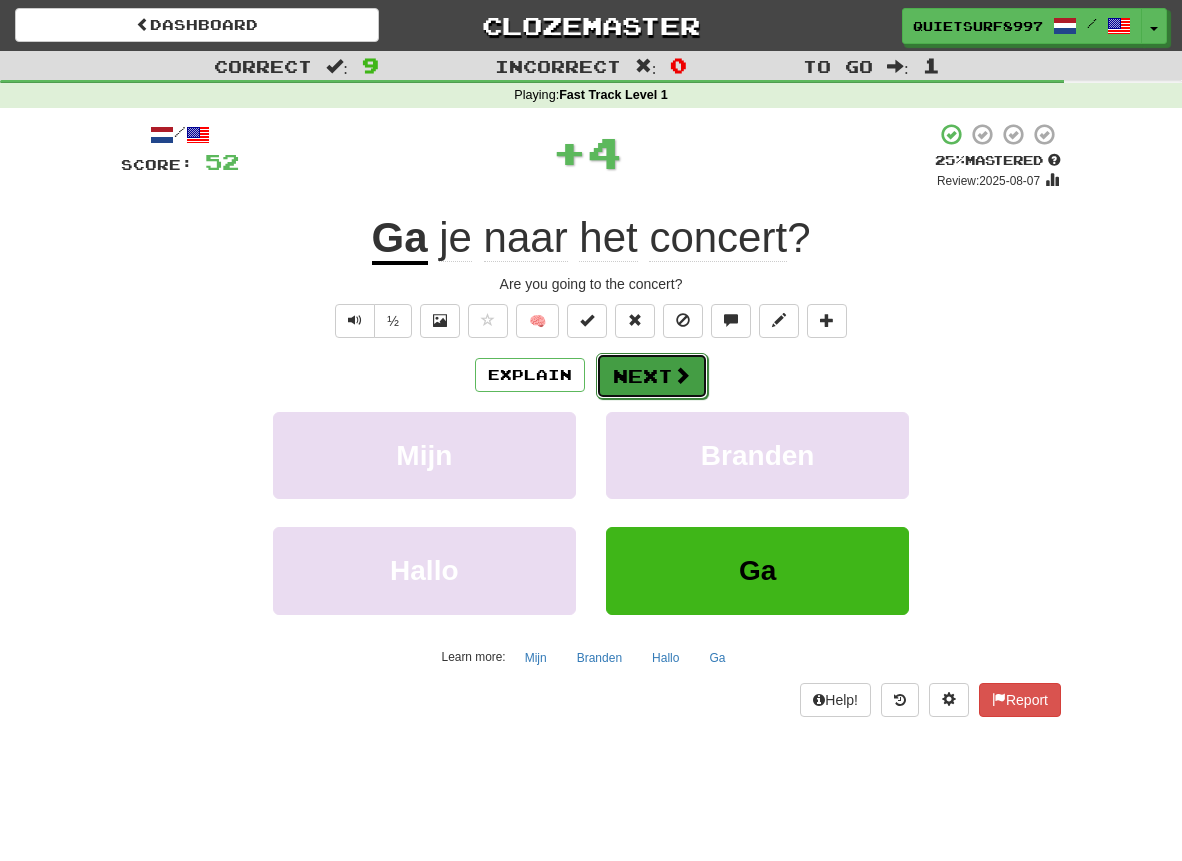 click on "Next" at bounding box center [652, 376] 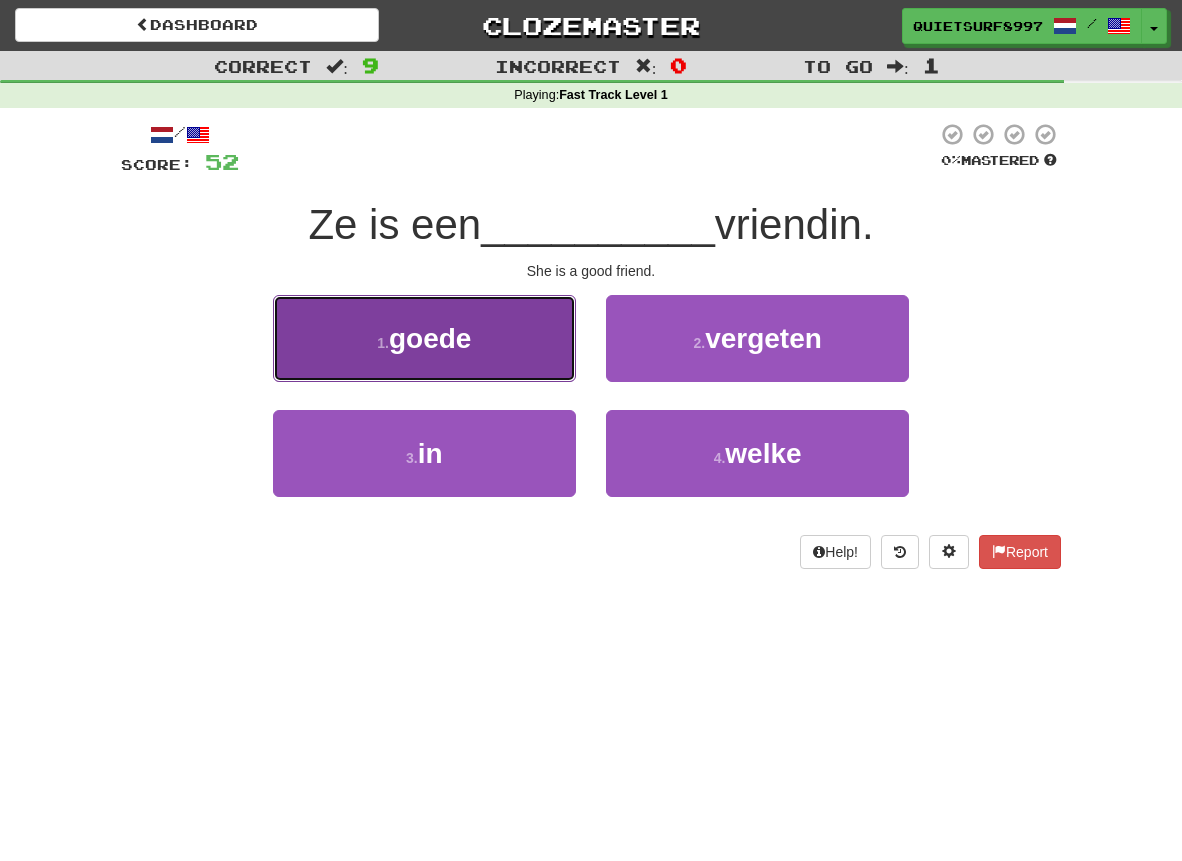 click on "1 . goede" at bounding box center [424, 338] 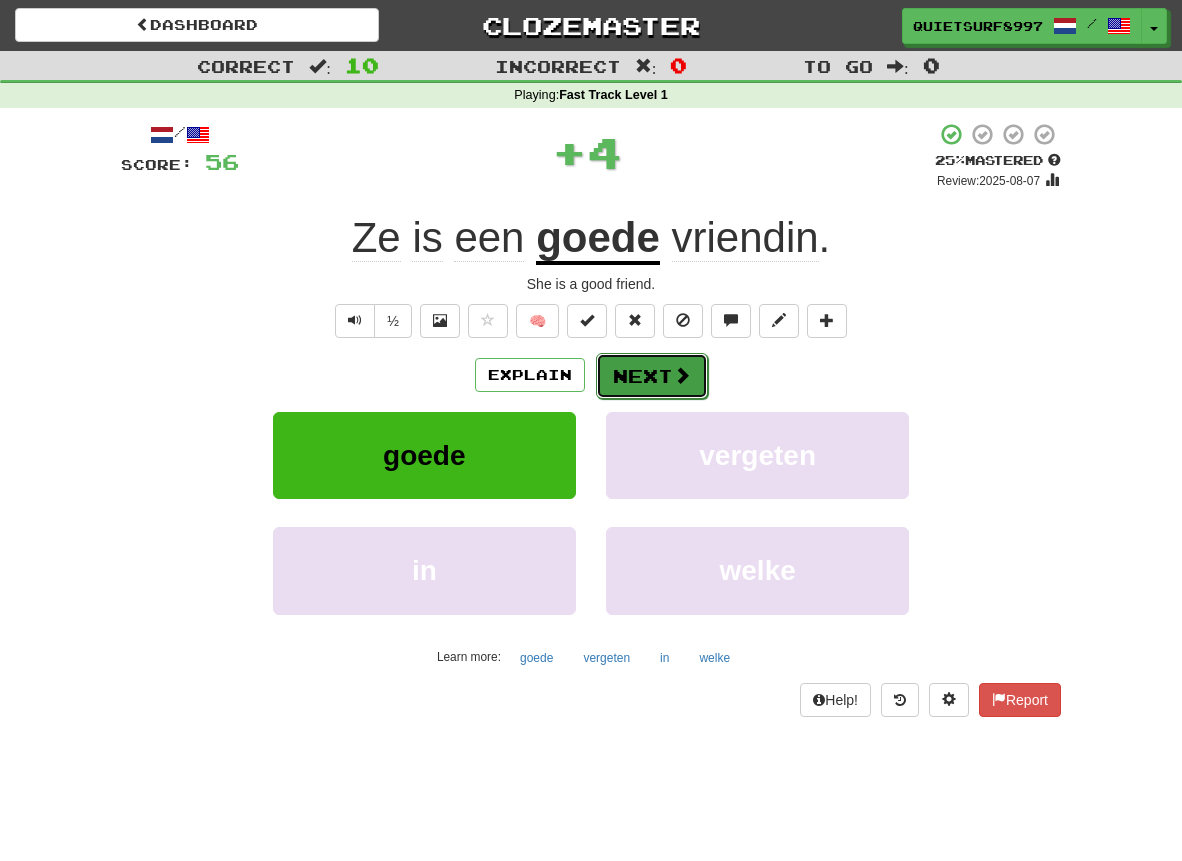 click on "Next" at bounding box center (652, 376) 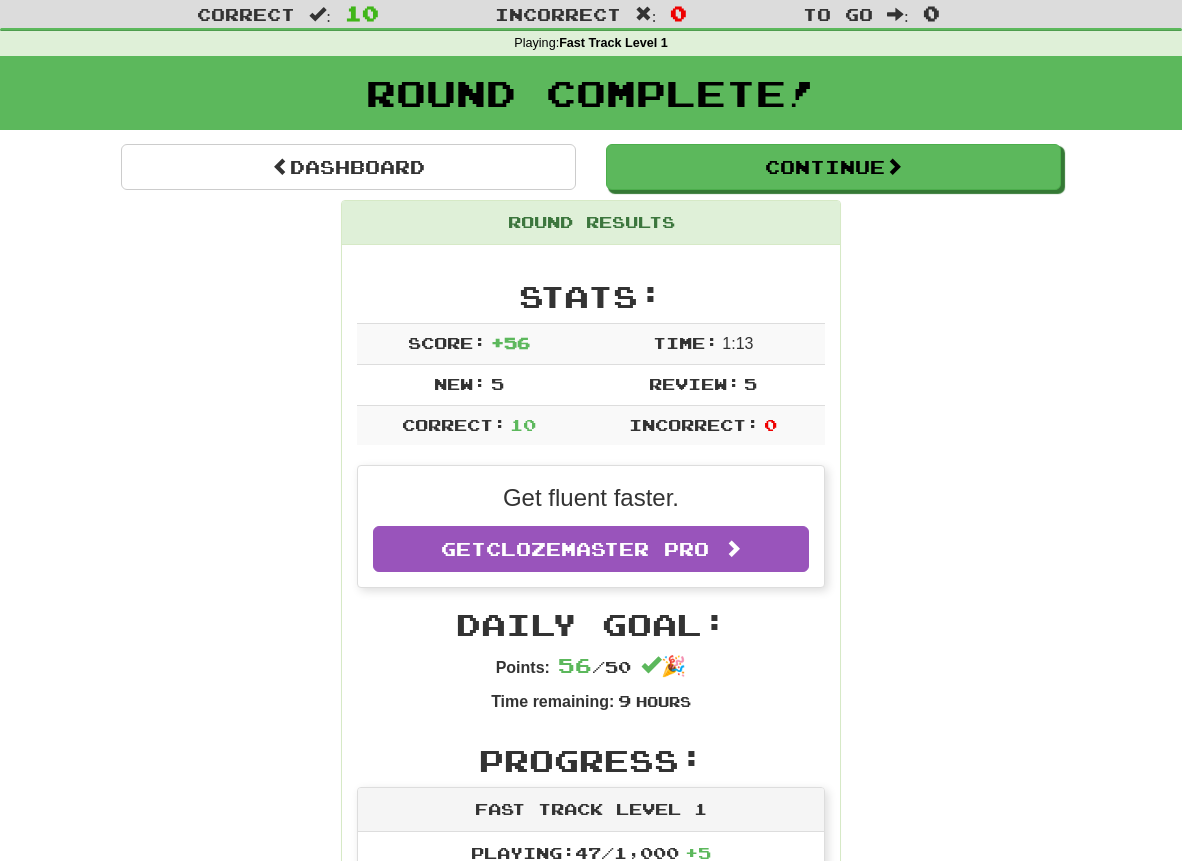 scroll, scrollTop: 0, scrollLeft: 0, axis: both 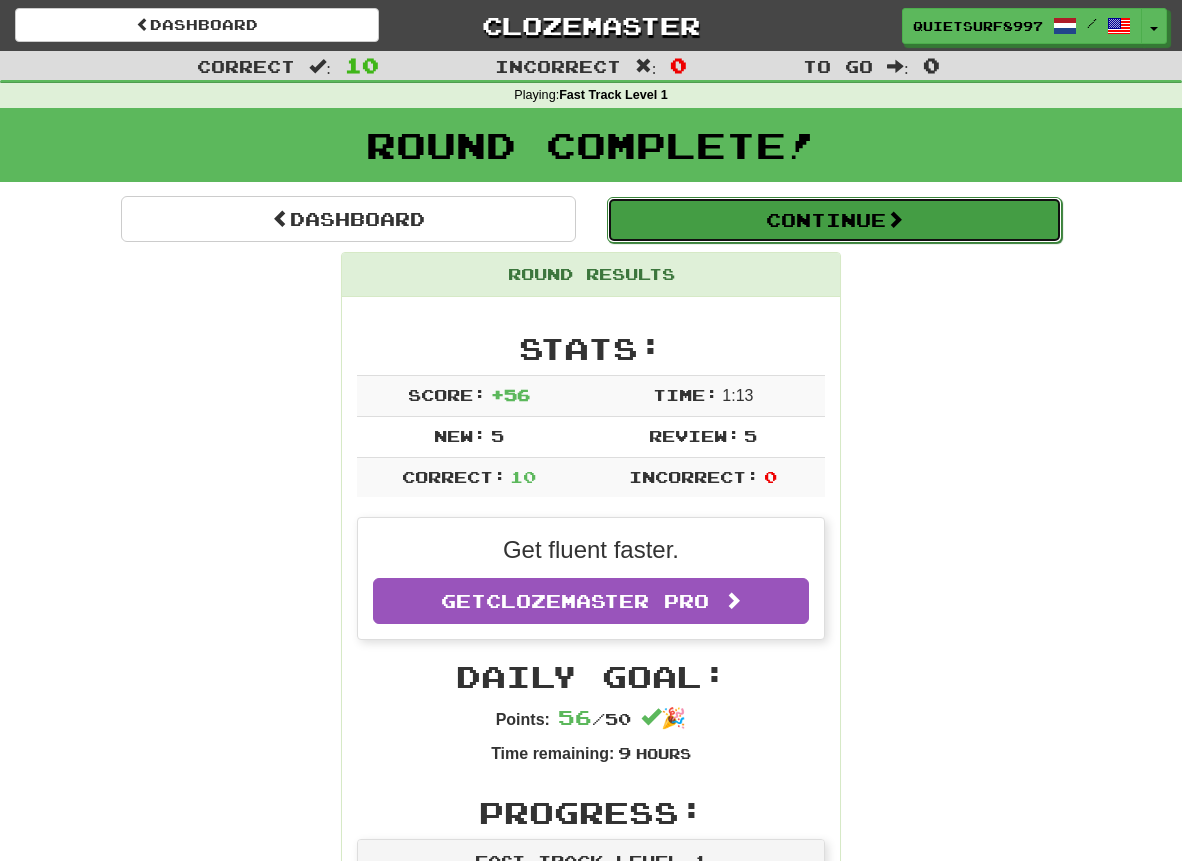 click on "Continue" at bounding box center (834, 220) 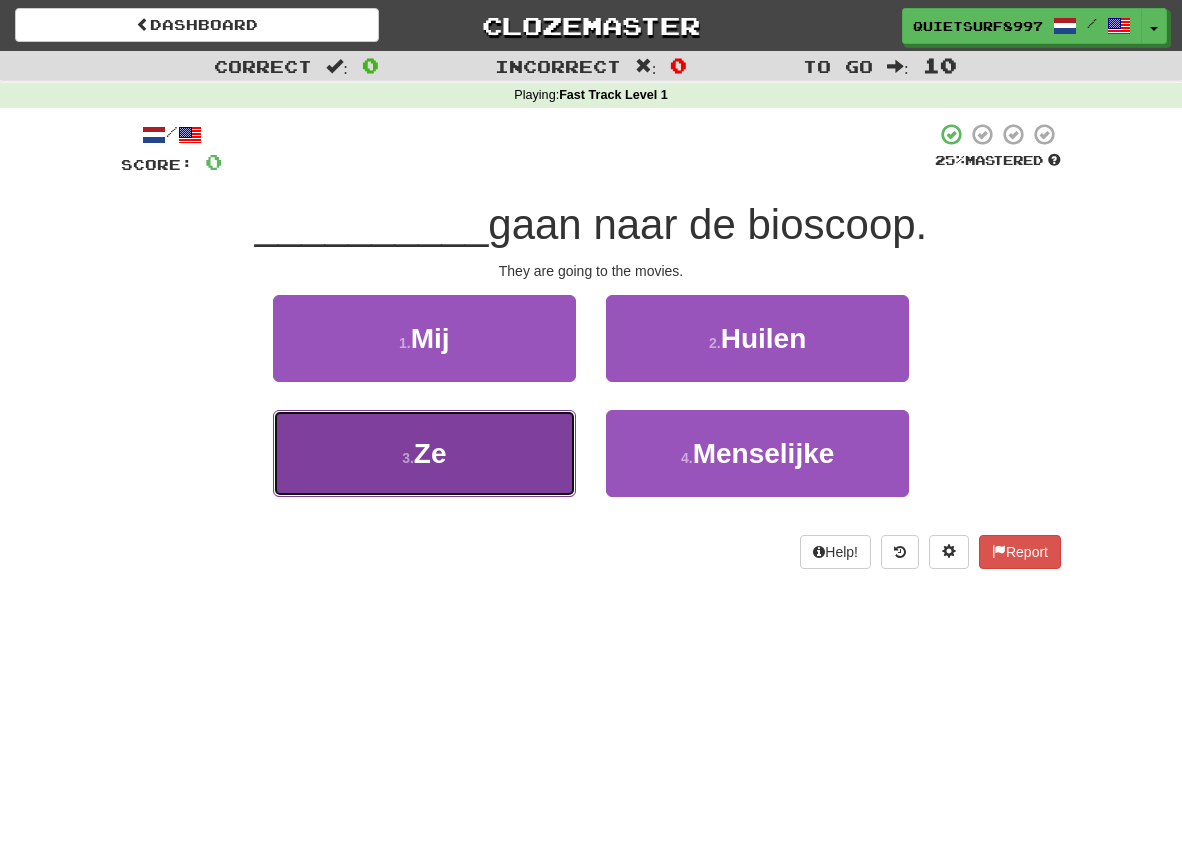 click on "3 . Ze" at bounding box center (424, 453) 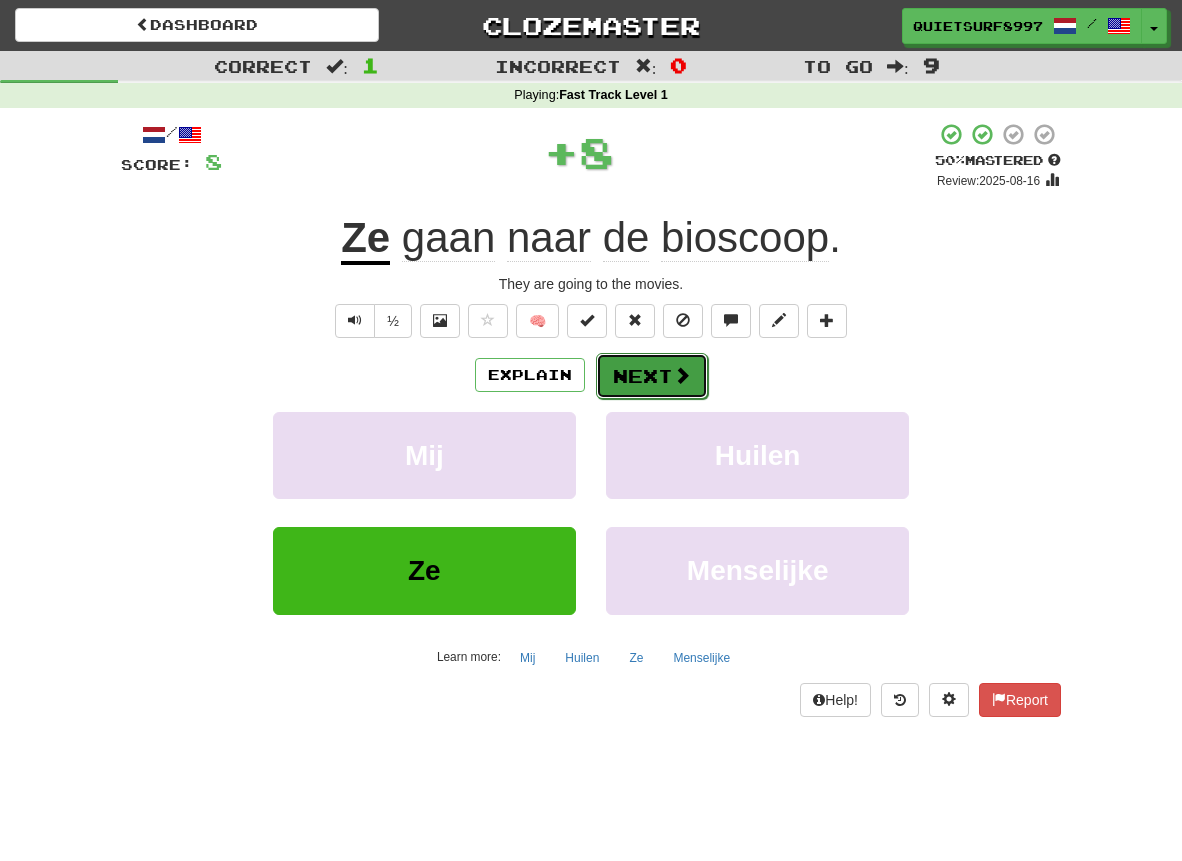 click on "Next" at bounding box center (652, 376) 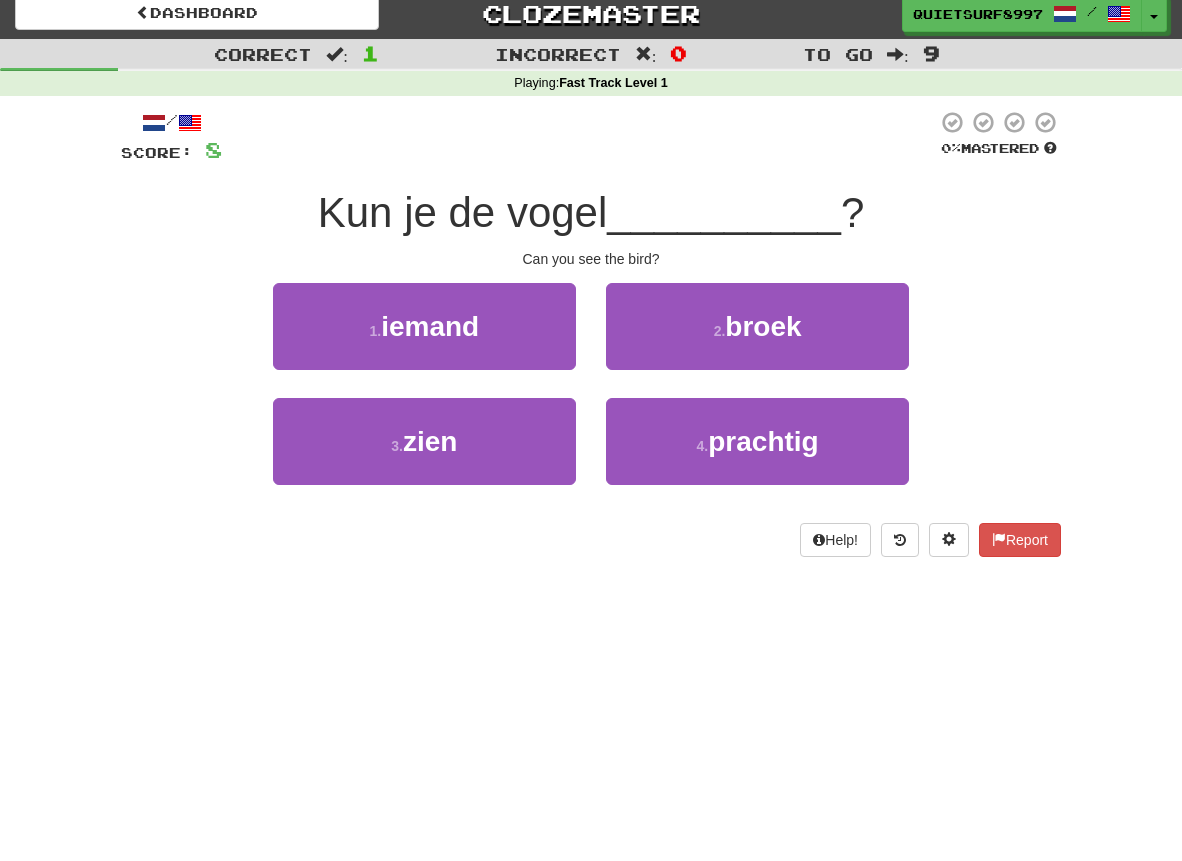 scroll, scrollTop: 25, scrollLeft: 0, axis: vertical 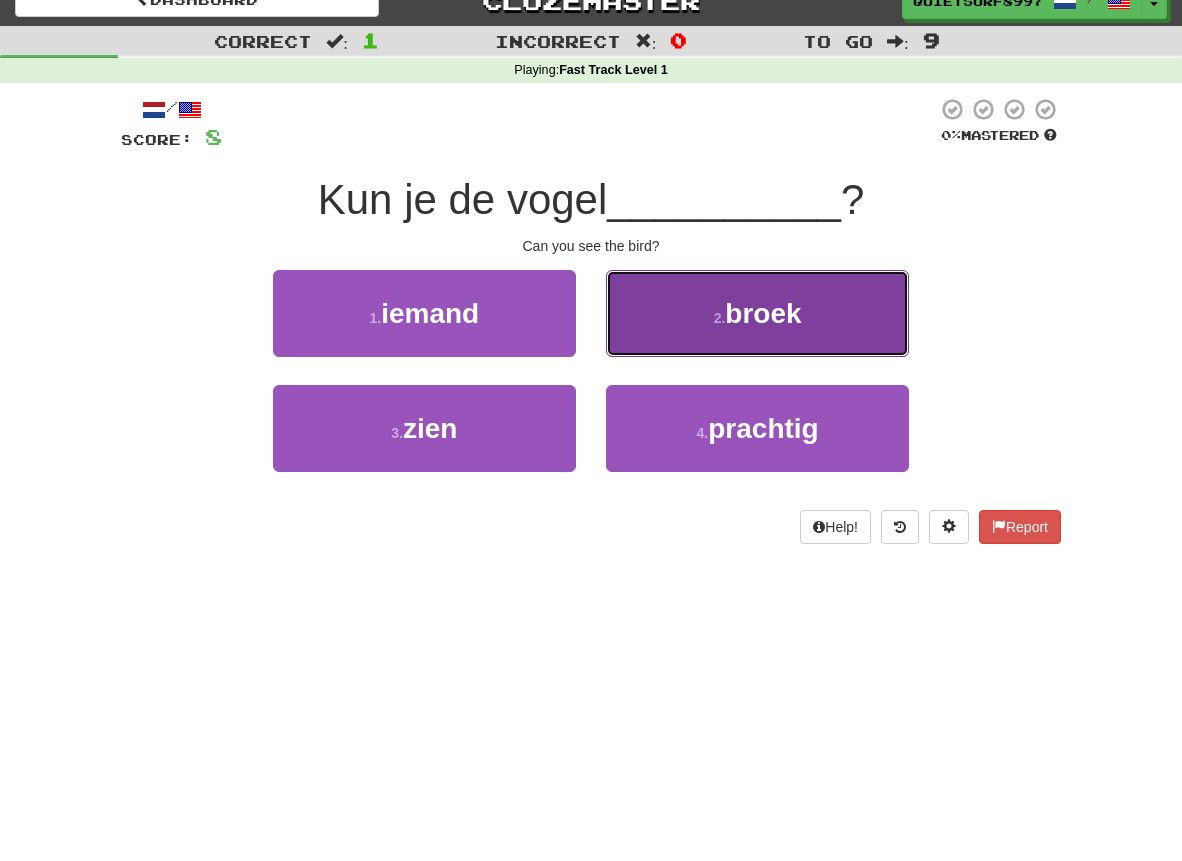 click on "broek" at bounding box center (763, 313) 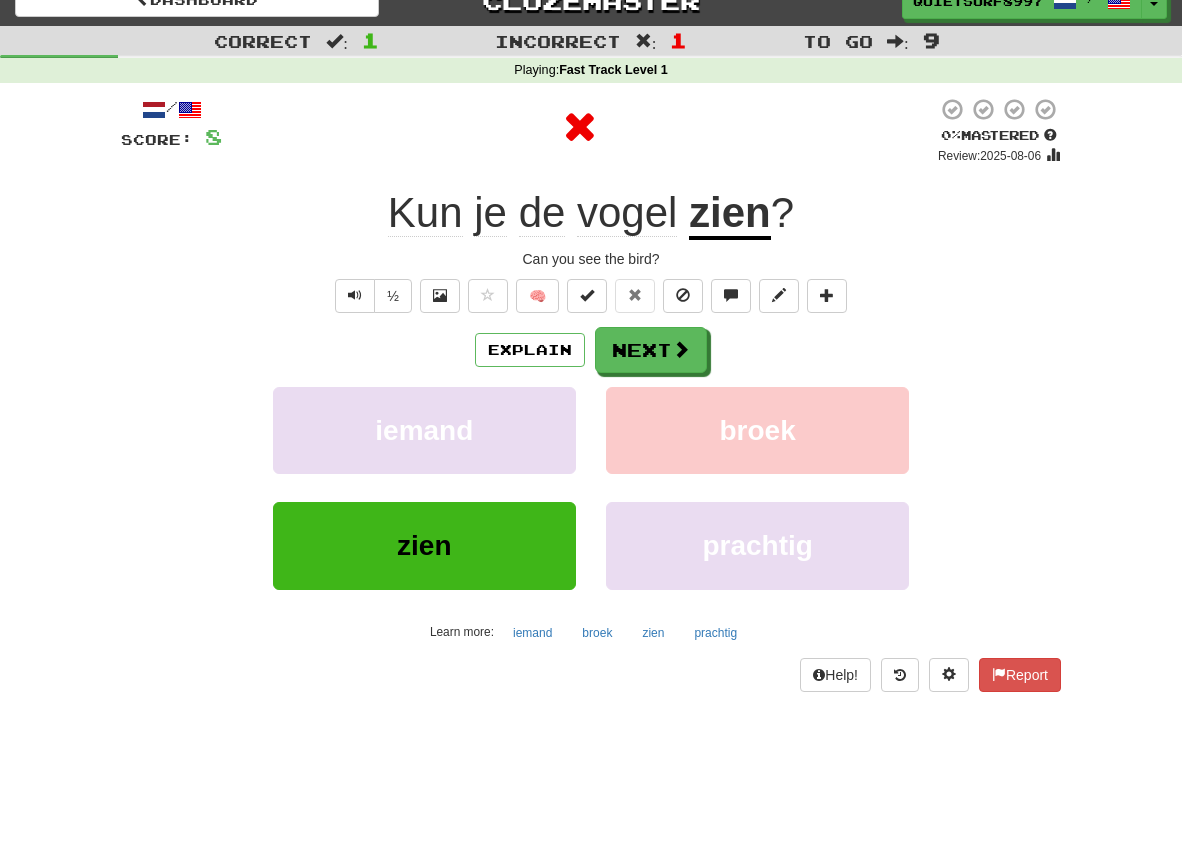 click on "zien" at bounding box center (730, 214) 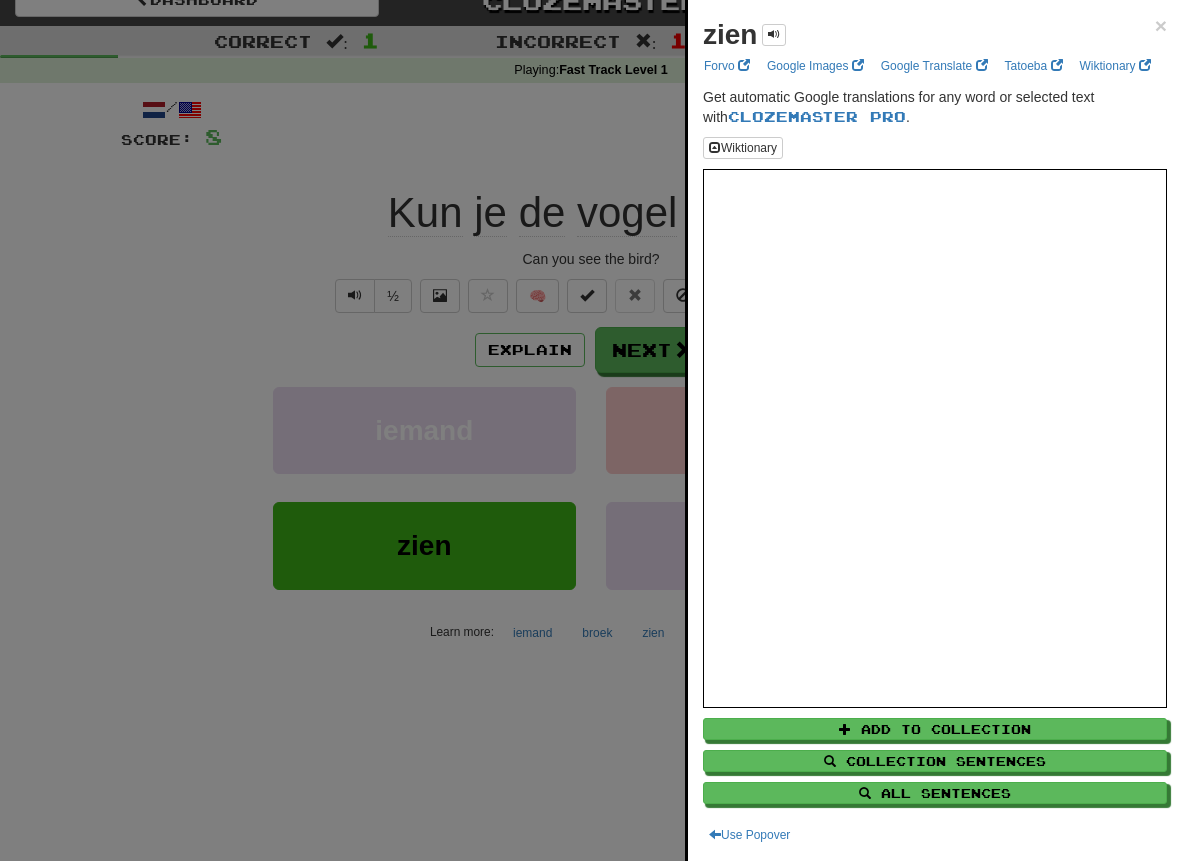 click at bounding box center [591, 430] 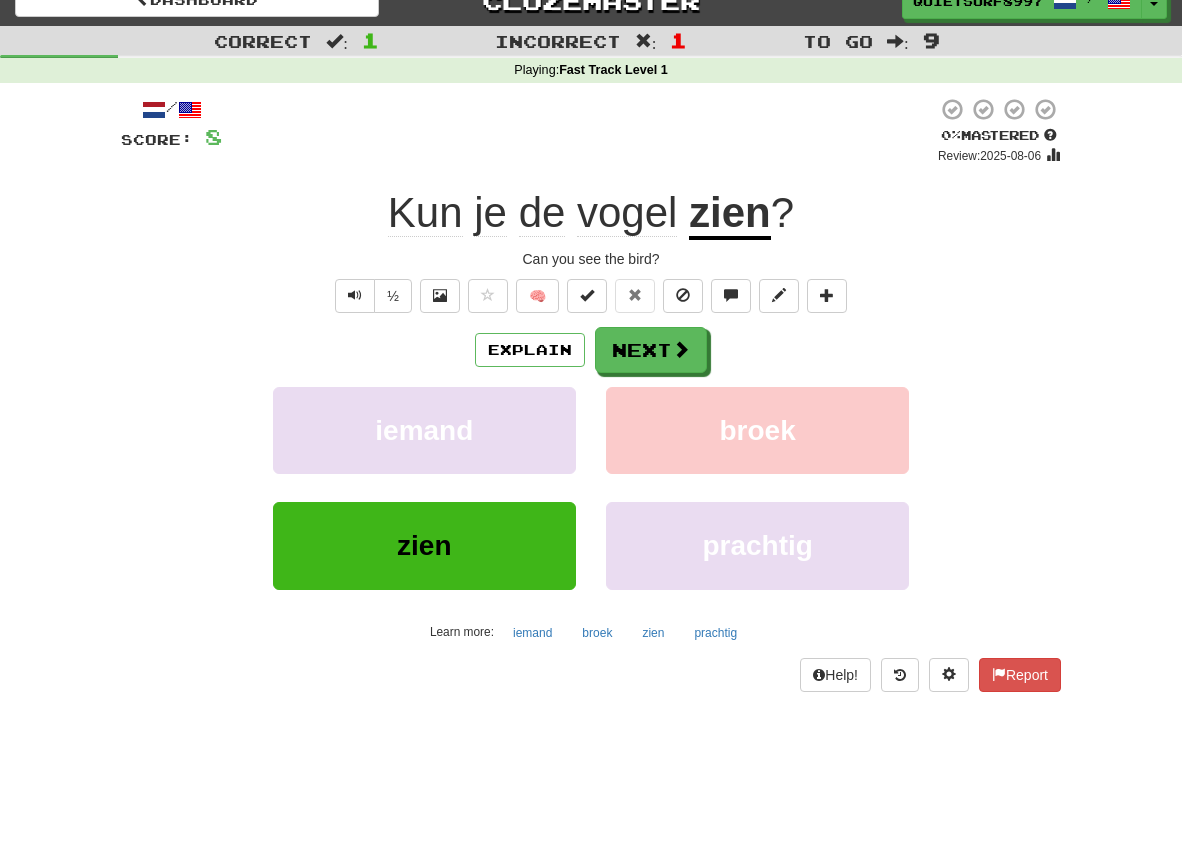 click on "vogel" 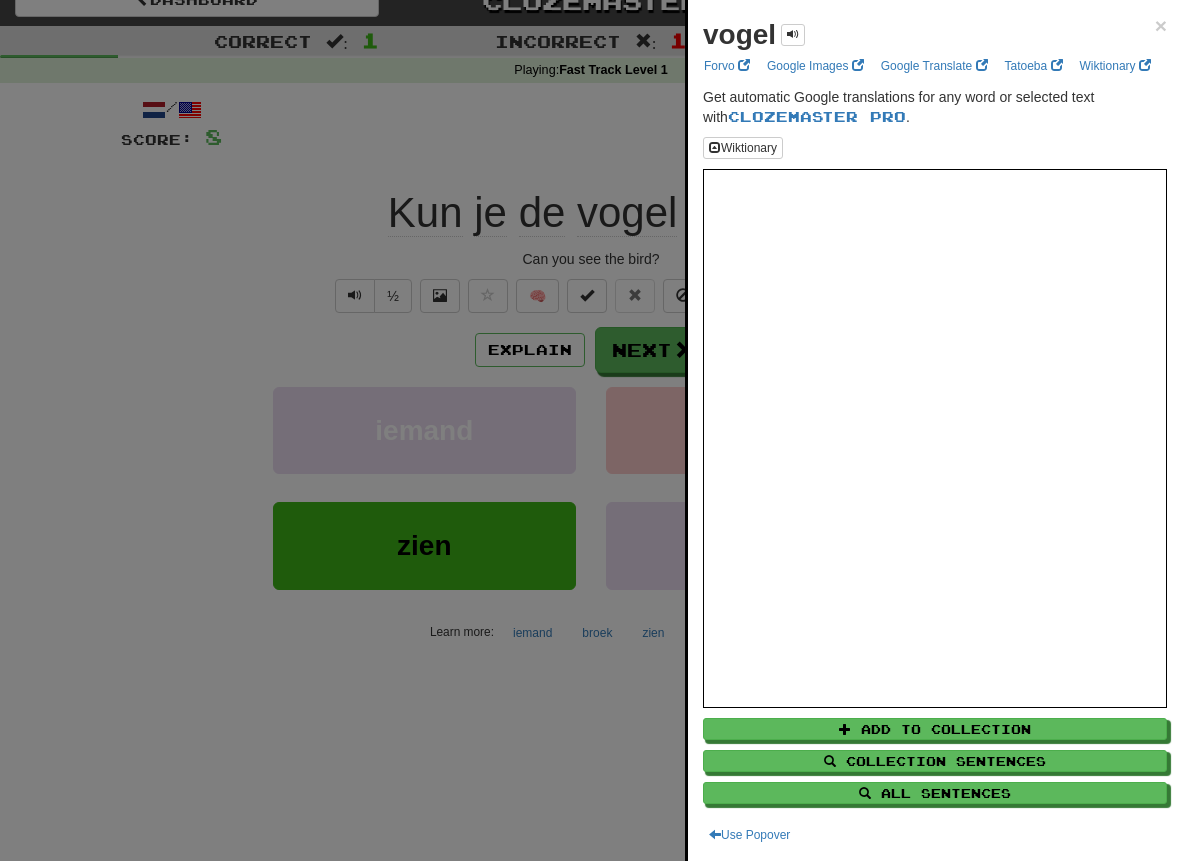 click at bounding box center (591, 430) 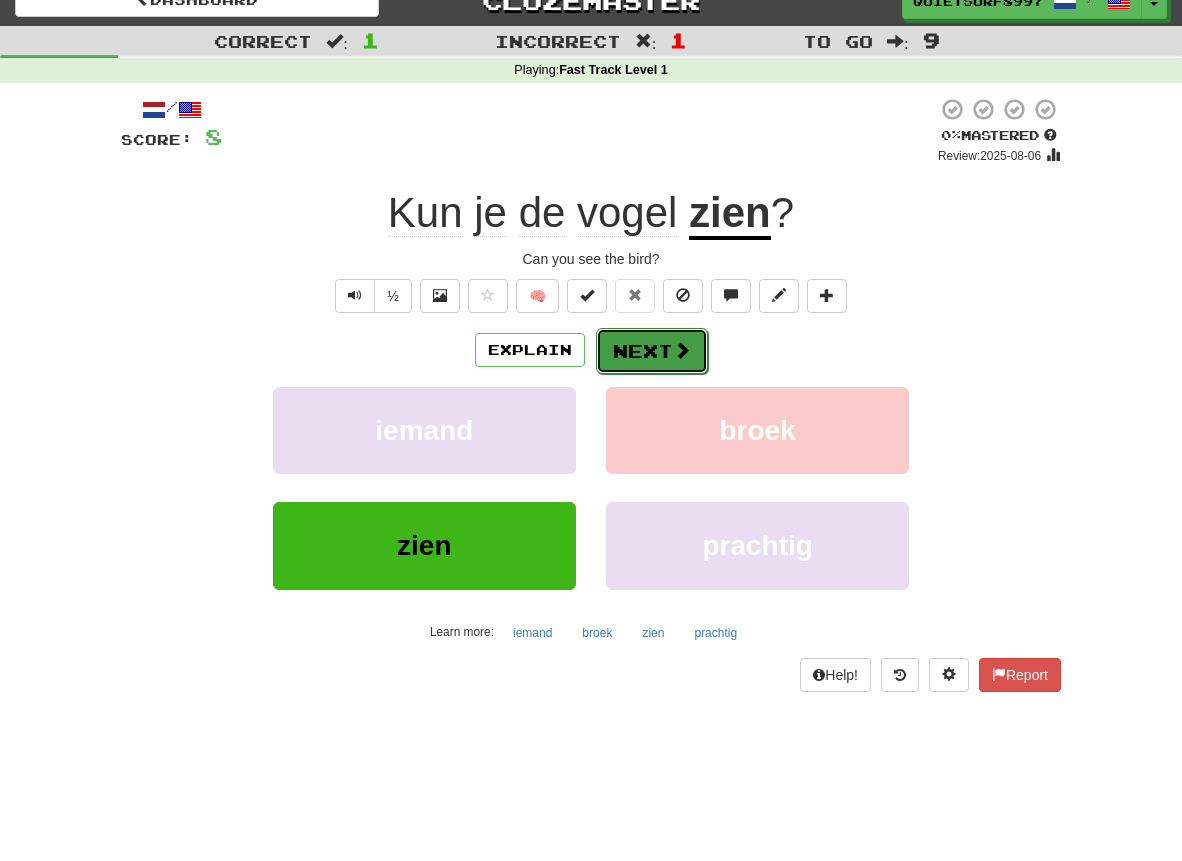 click on "Next" at bounding box center (652, 351) 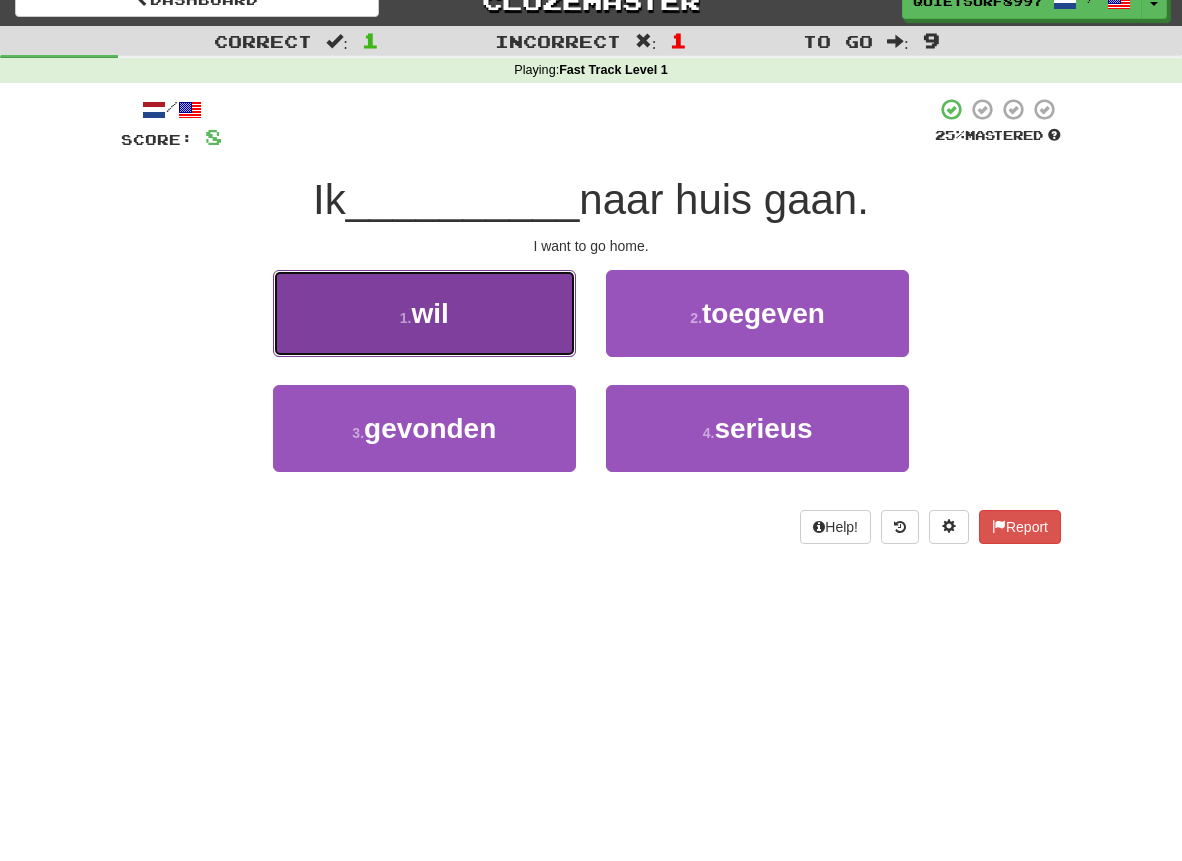 click on "1 . wil" at bounding box center [424, 313] 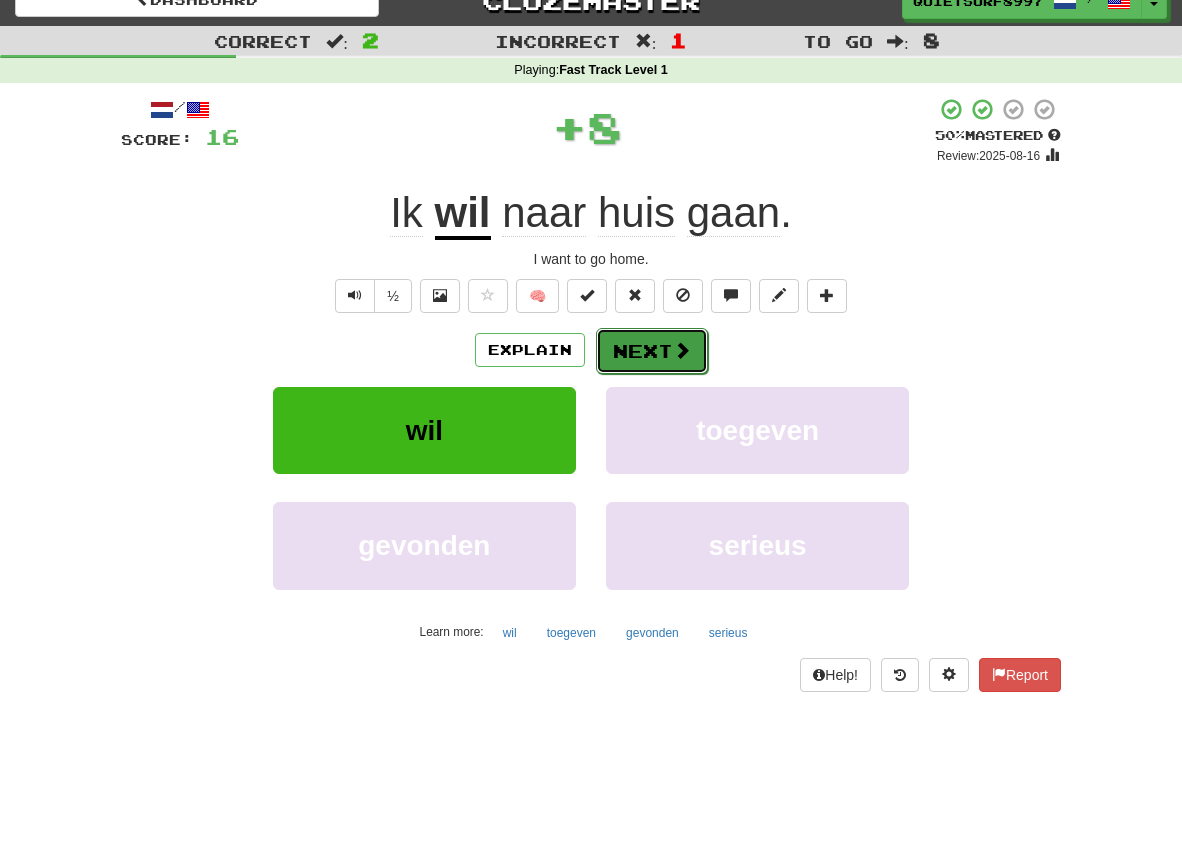 click on "Next" at bounding box center (652, 351) 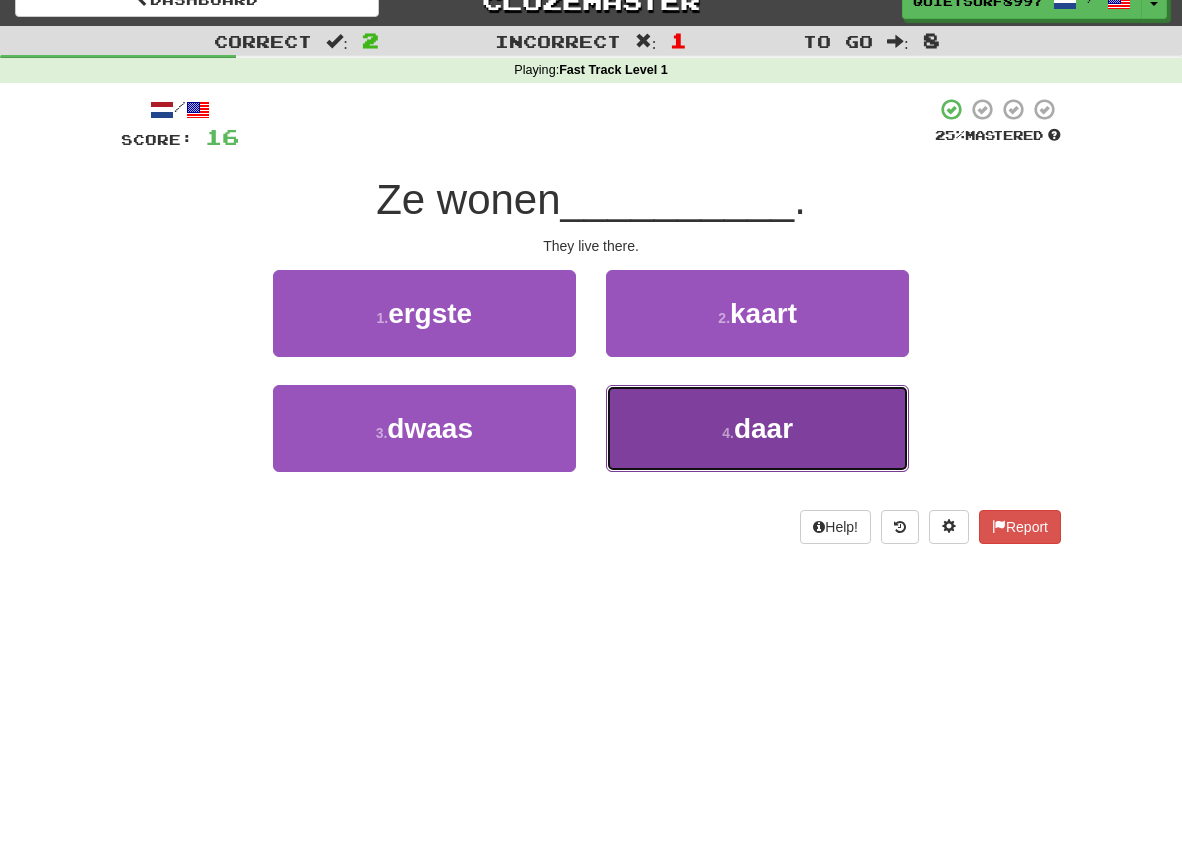 click on "4 . daar" at bounding box center [757, 428] 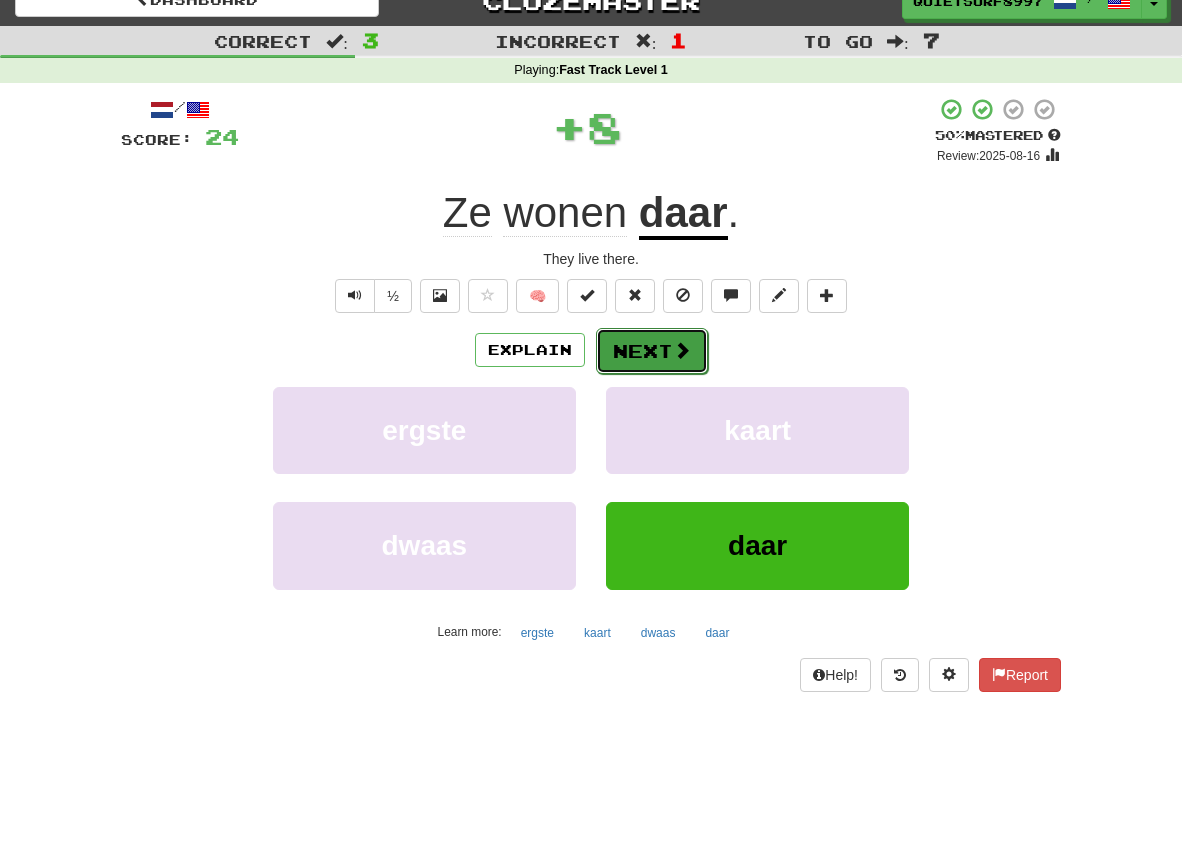 click on "Next" at bounding box center [652, 351] 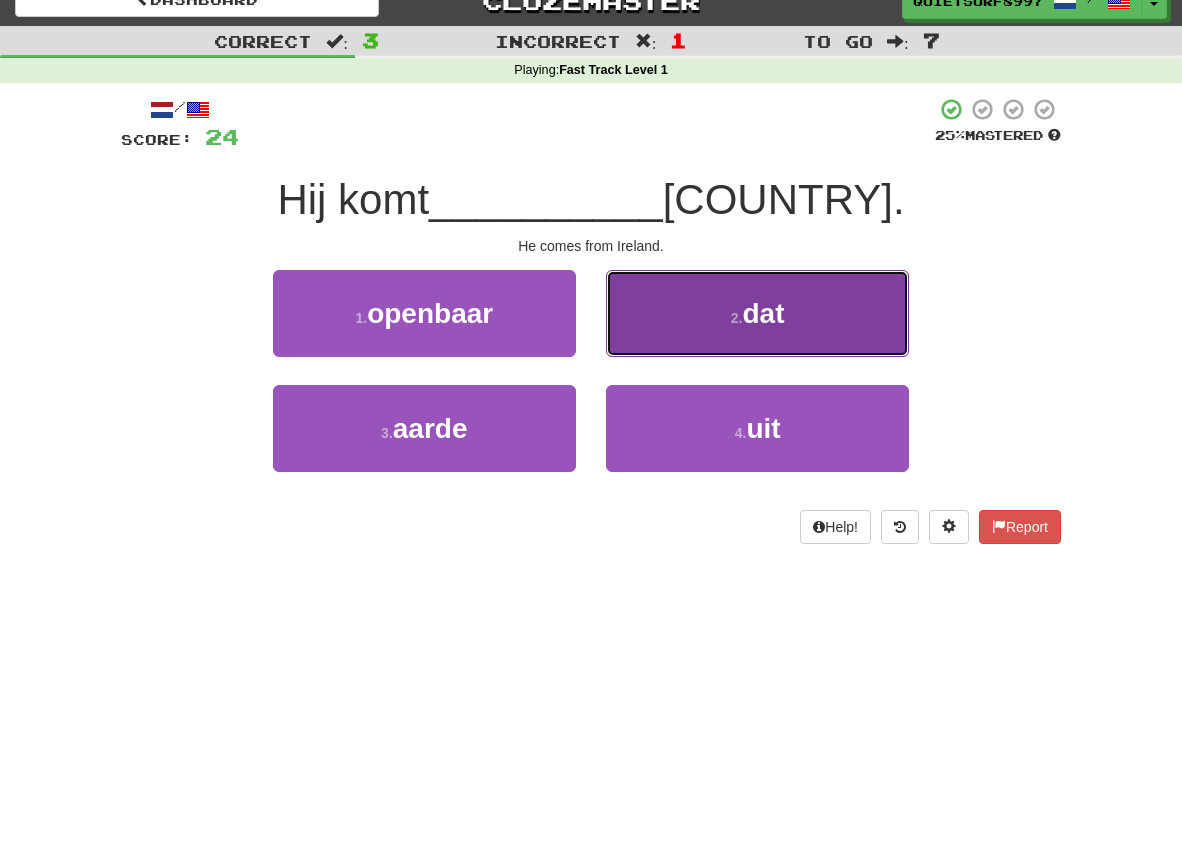 click on "dat" at bounding box center [763, 313] 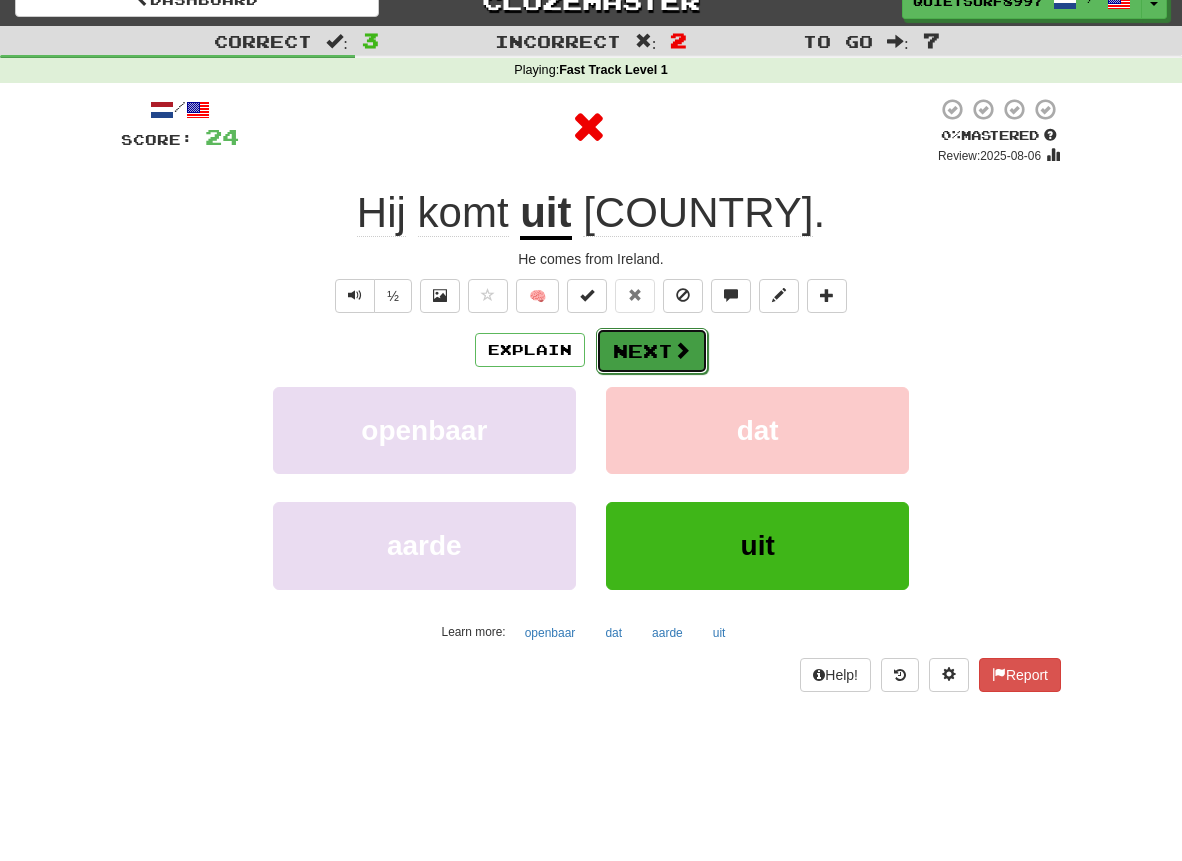 click on "Next" at bounding box center (652, 351) 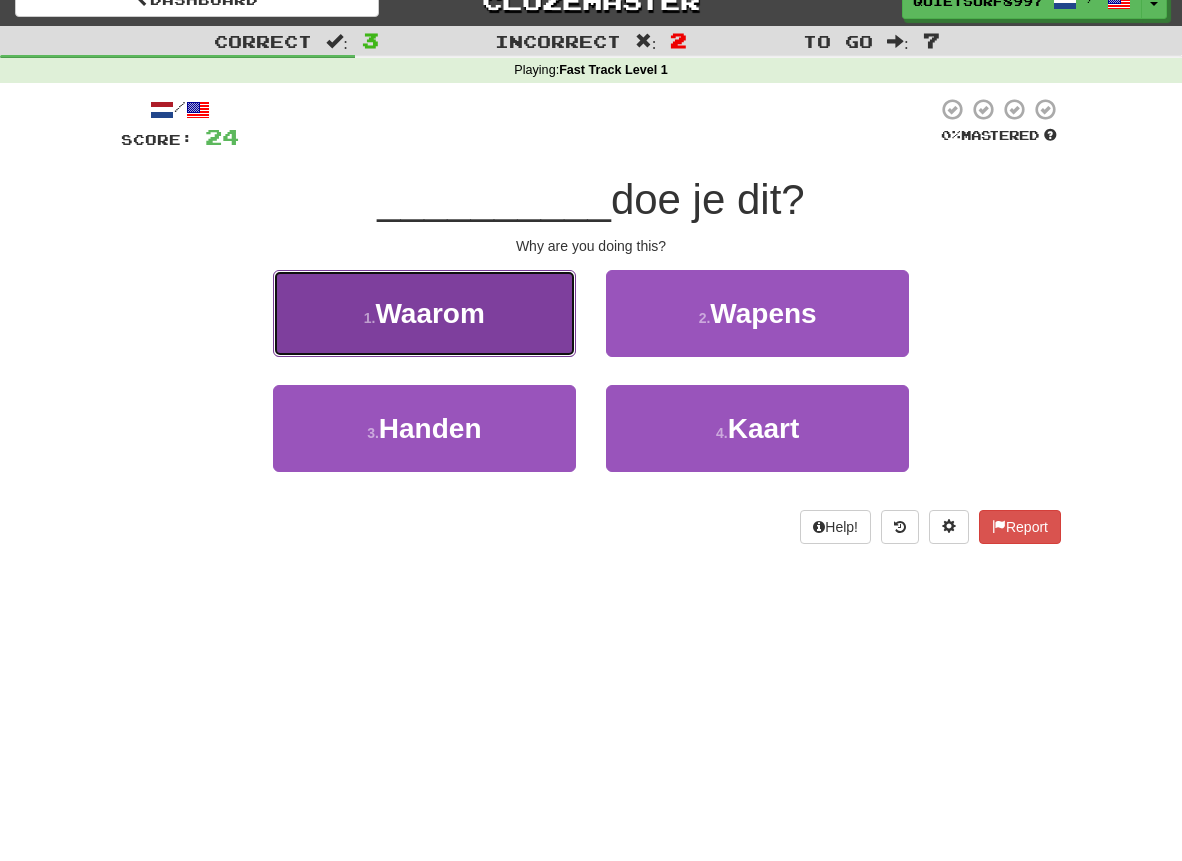 click on "1 .  Waarom" at bounding box center [424, 313] 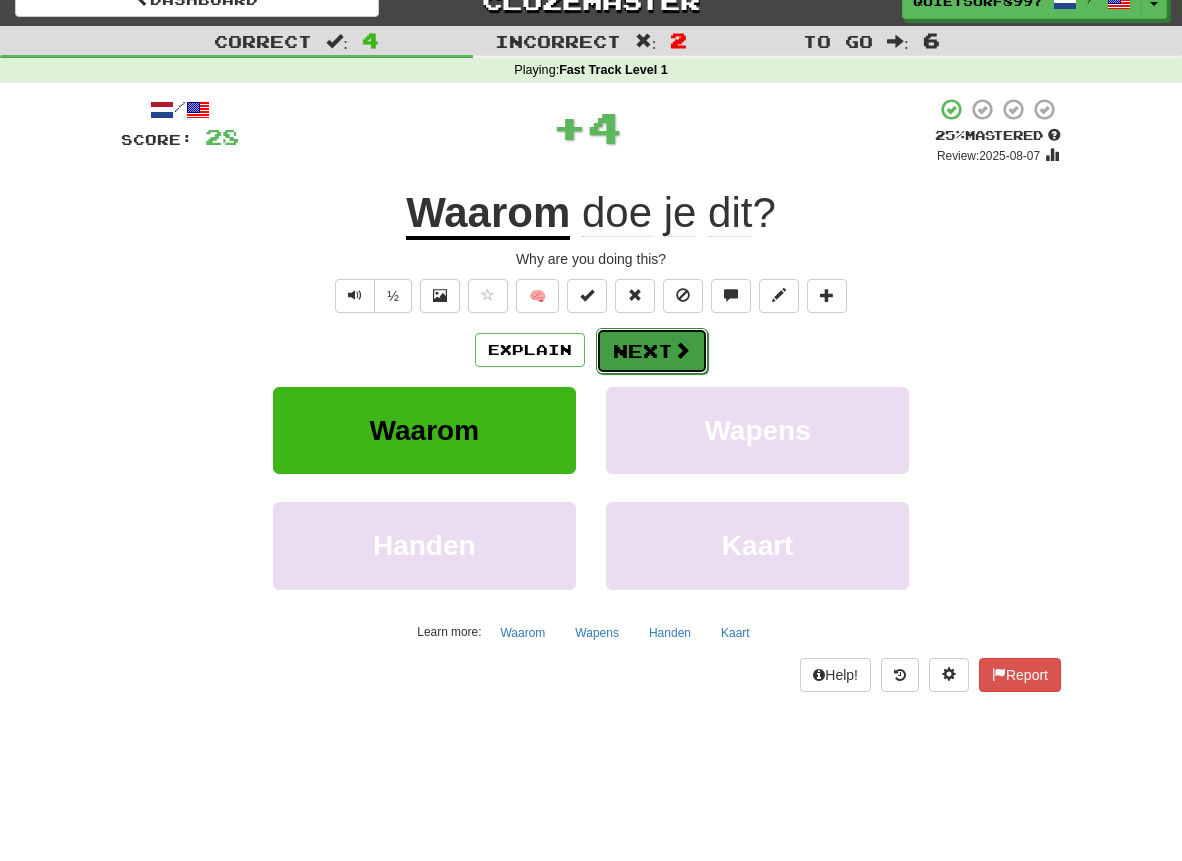 click on "Next" at bounding box center [652, 351] 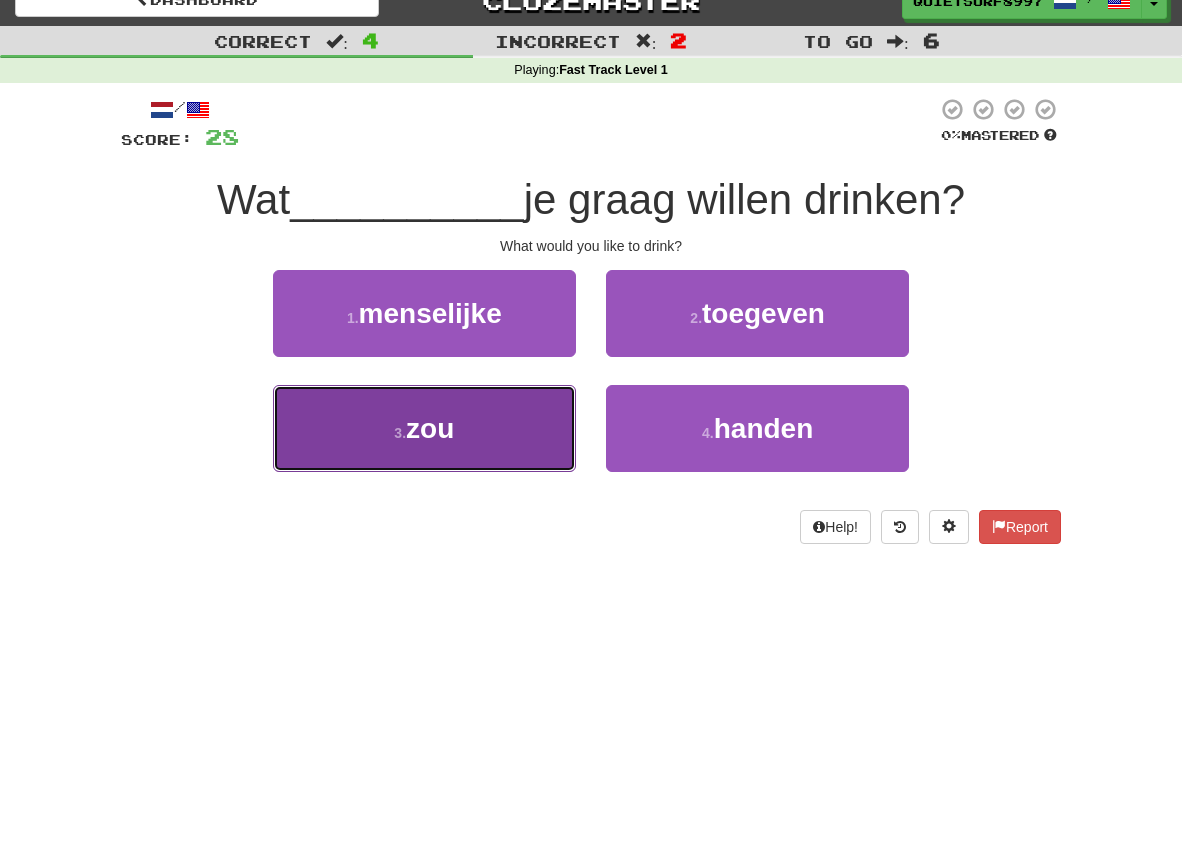 click on "3 . zou" at bounding box center (424, 428) 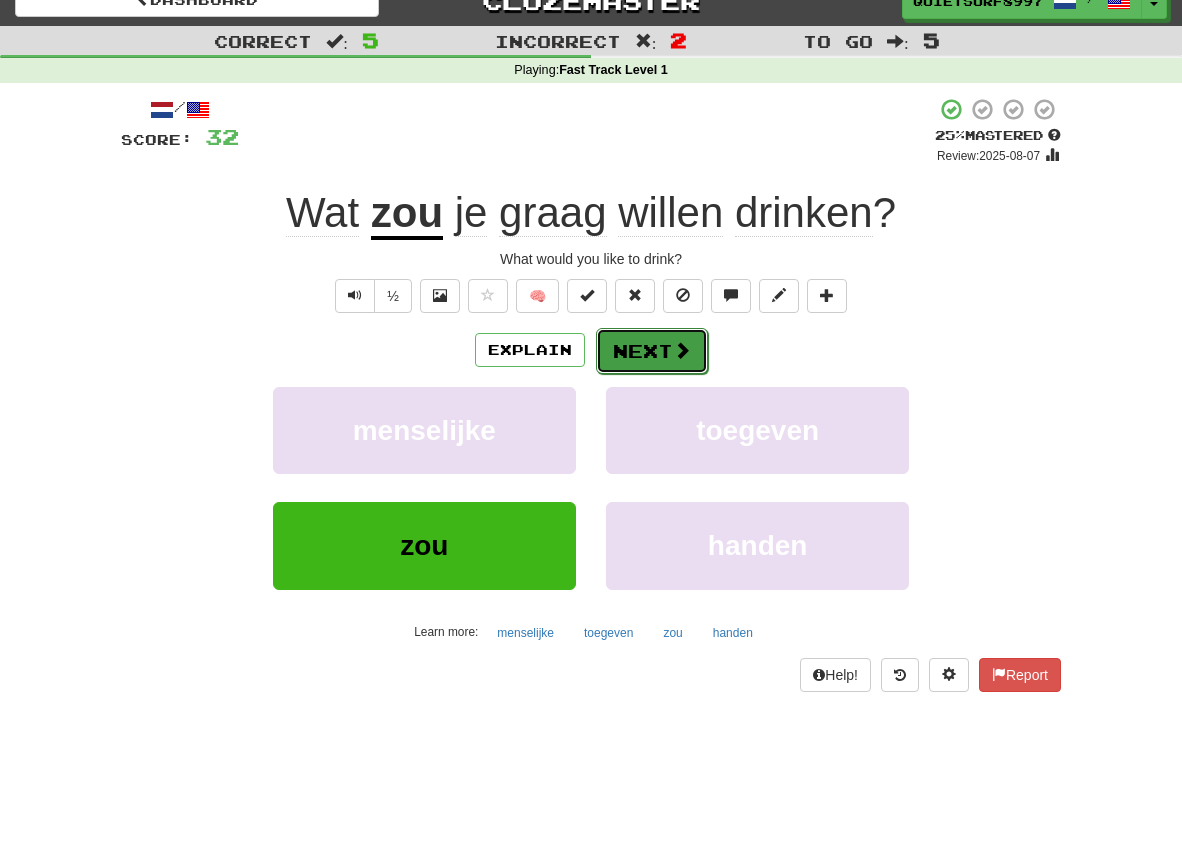 click on "Next" at bounding box center (652, 351) 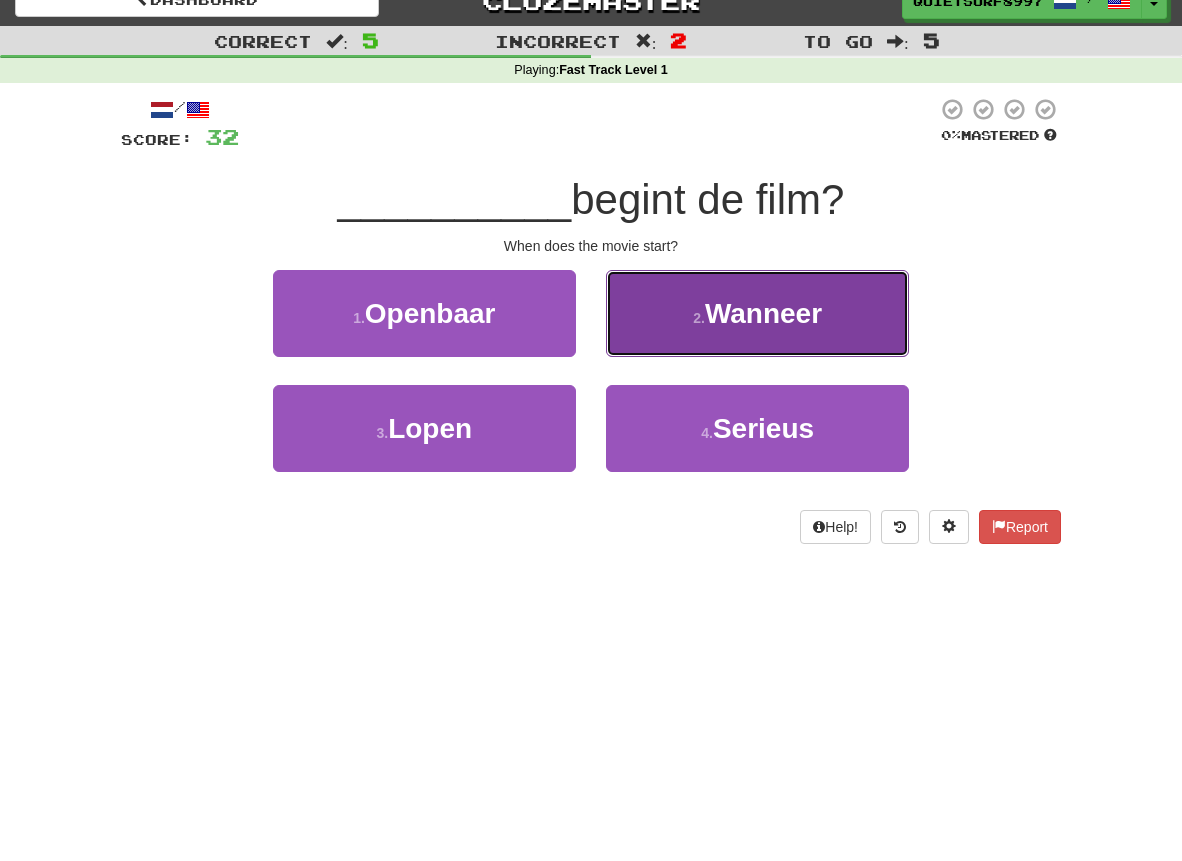 click on "2 . Wanneer" at bounding box center (757, 313) 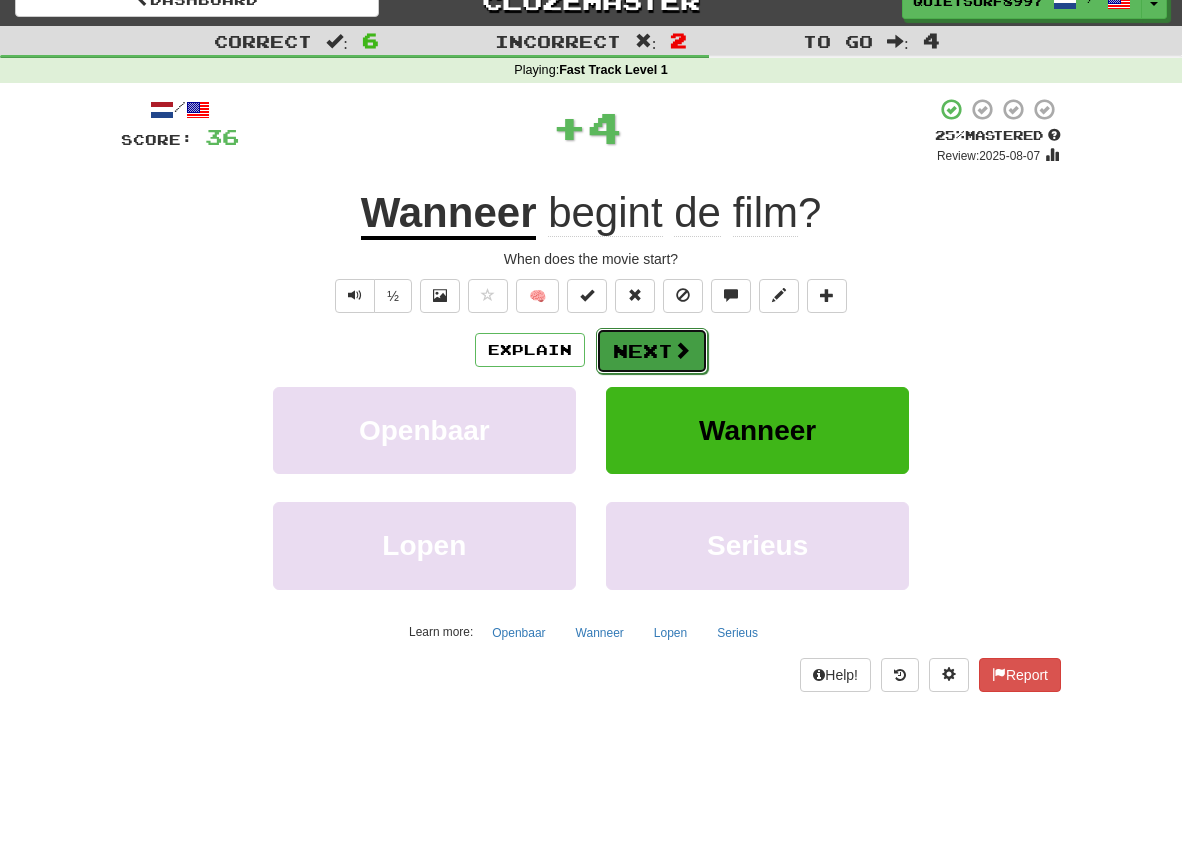 click on "Next" at bounding box center (652, 351) 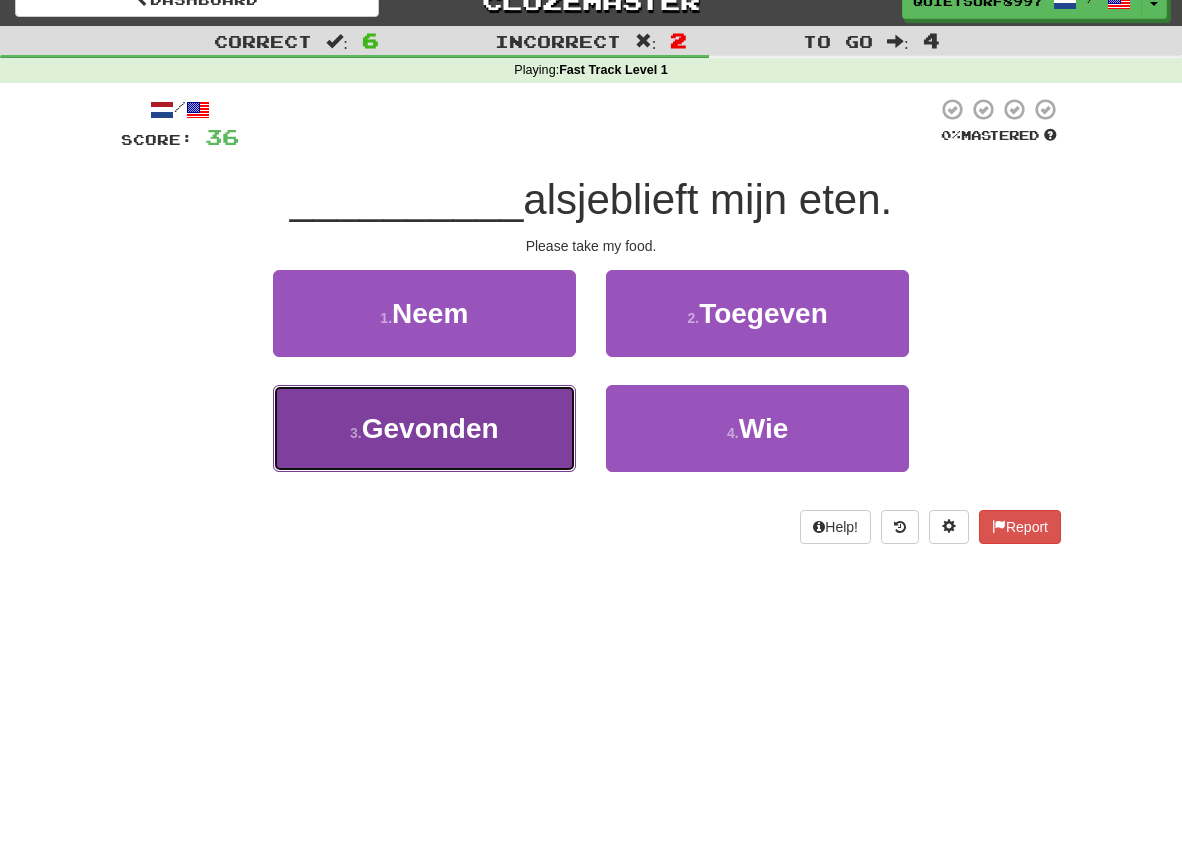 click on "3 . Gevonden" at bounding box center [424, 428] 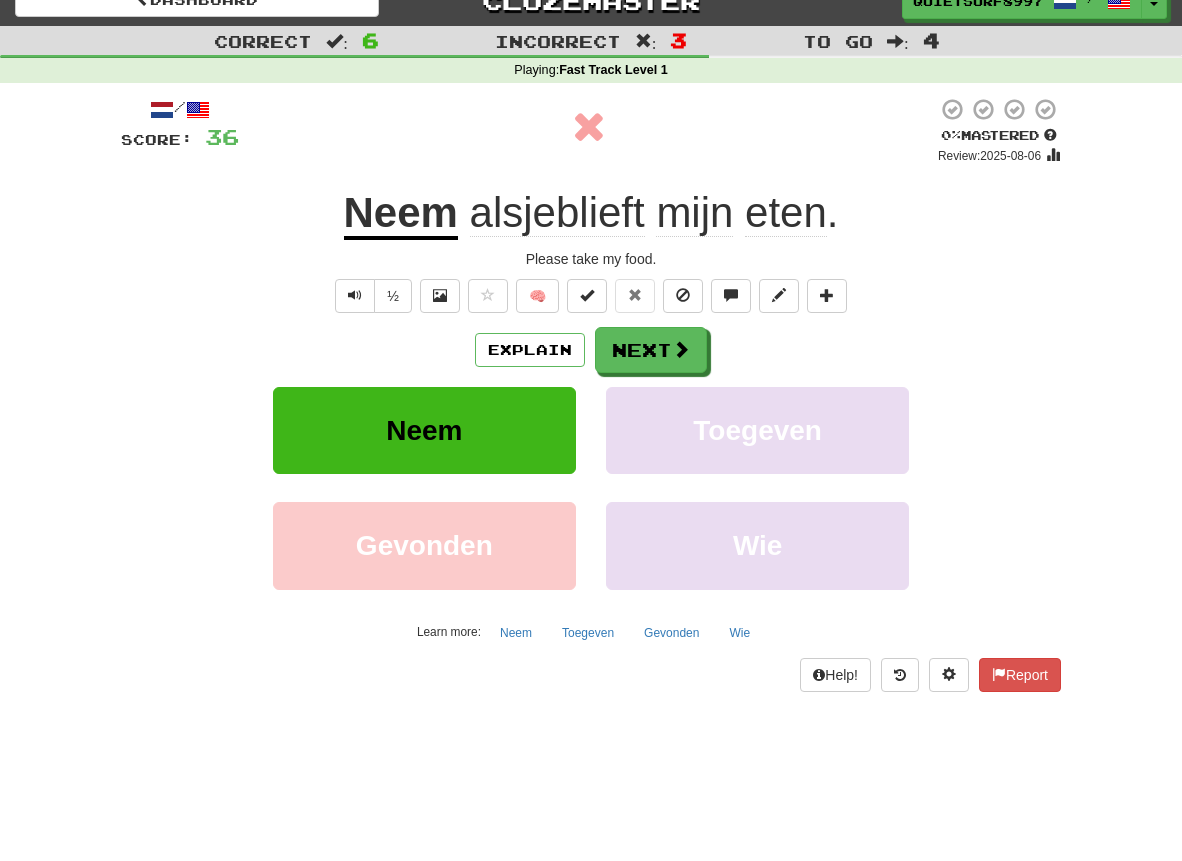 click on "Neem" at bounding box center (401, 214) 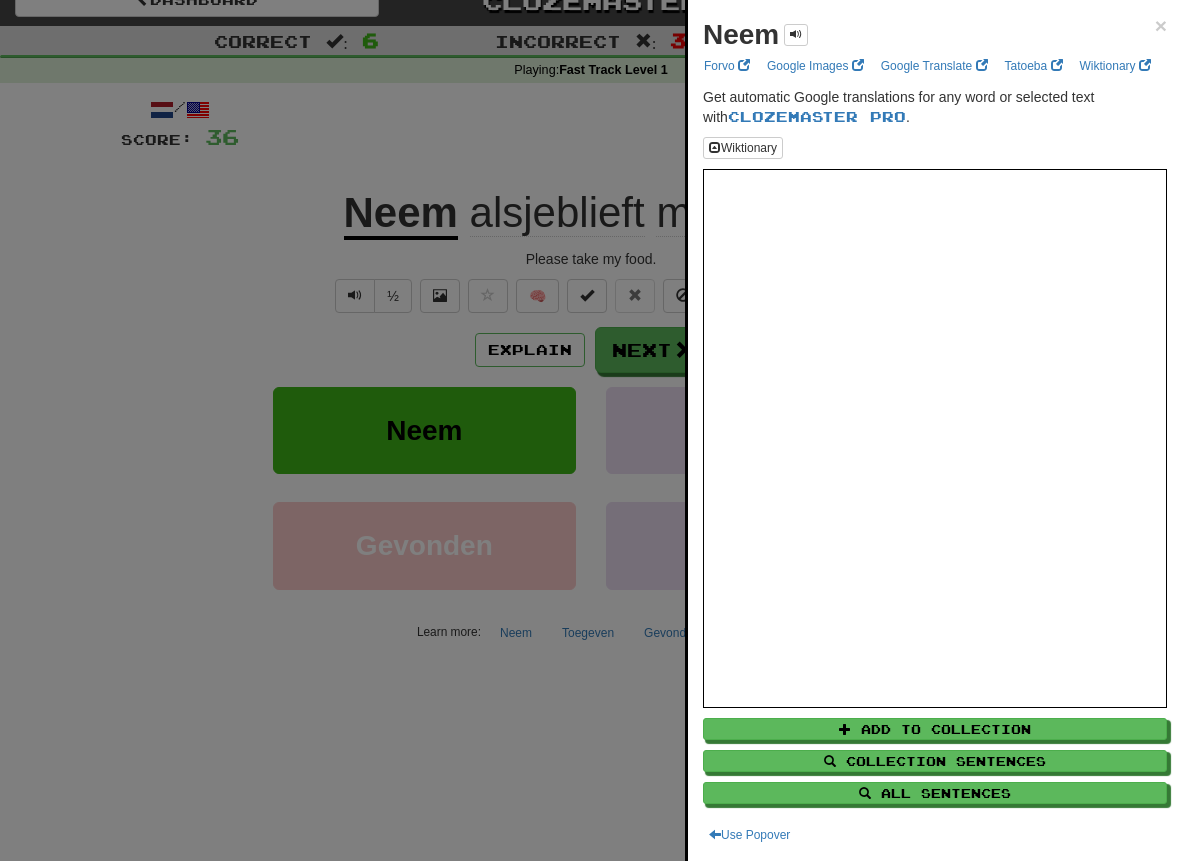 click at bounding box center [591, 430] 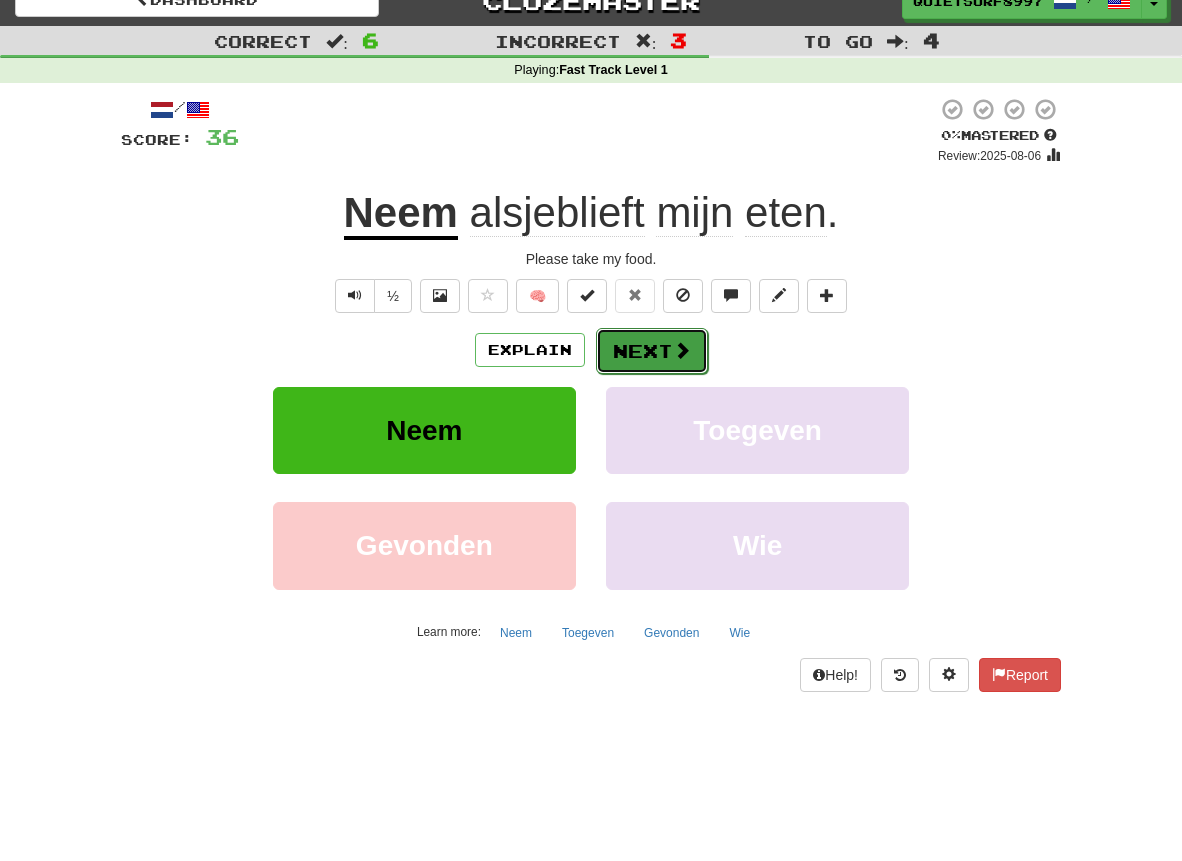 click at bounding box center [682, 350] 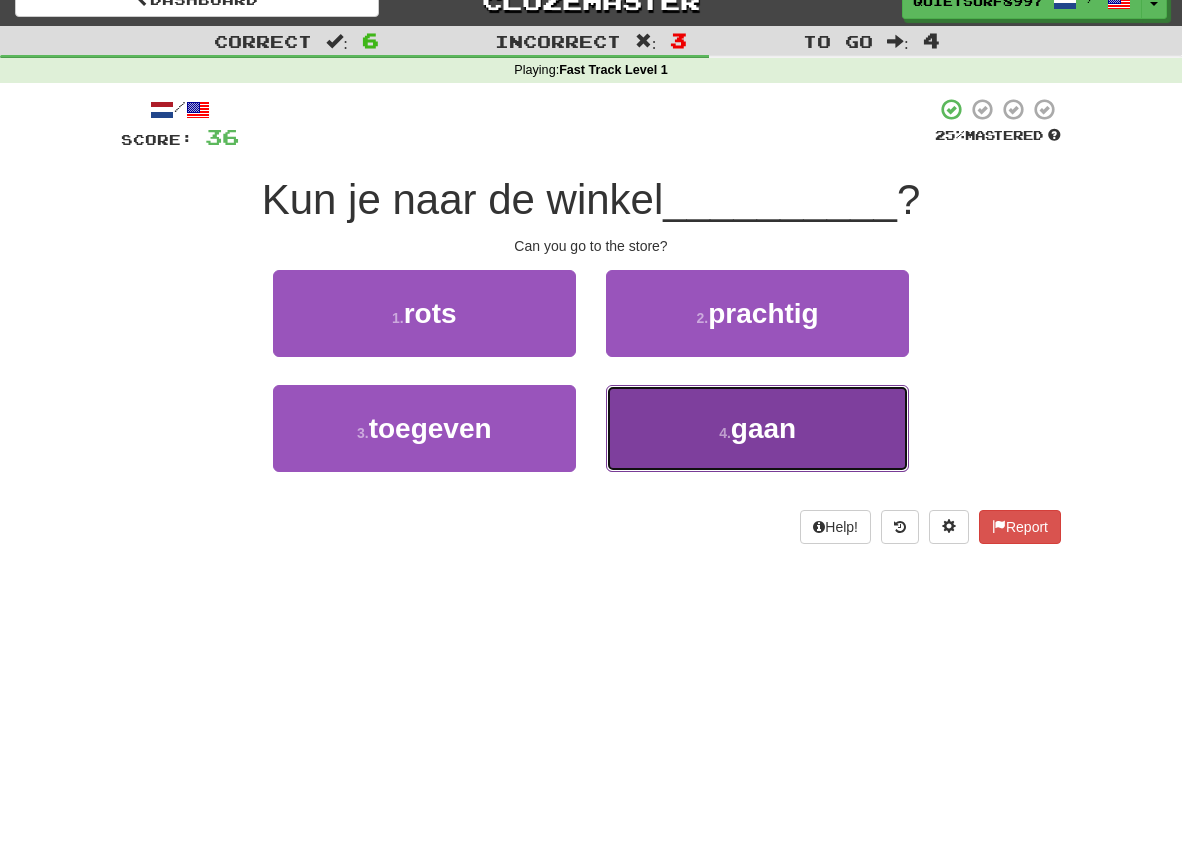 click on "gaan" at bounding box center (763, 428) 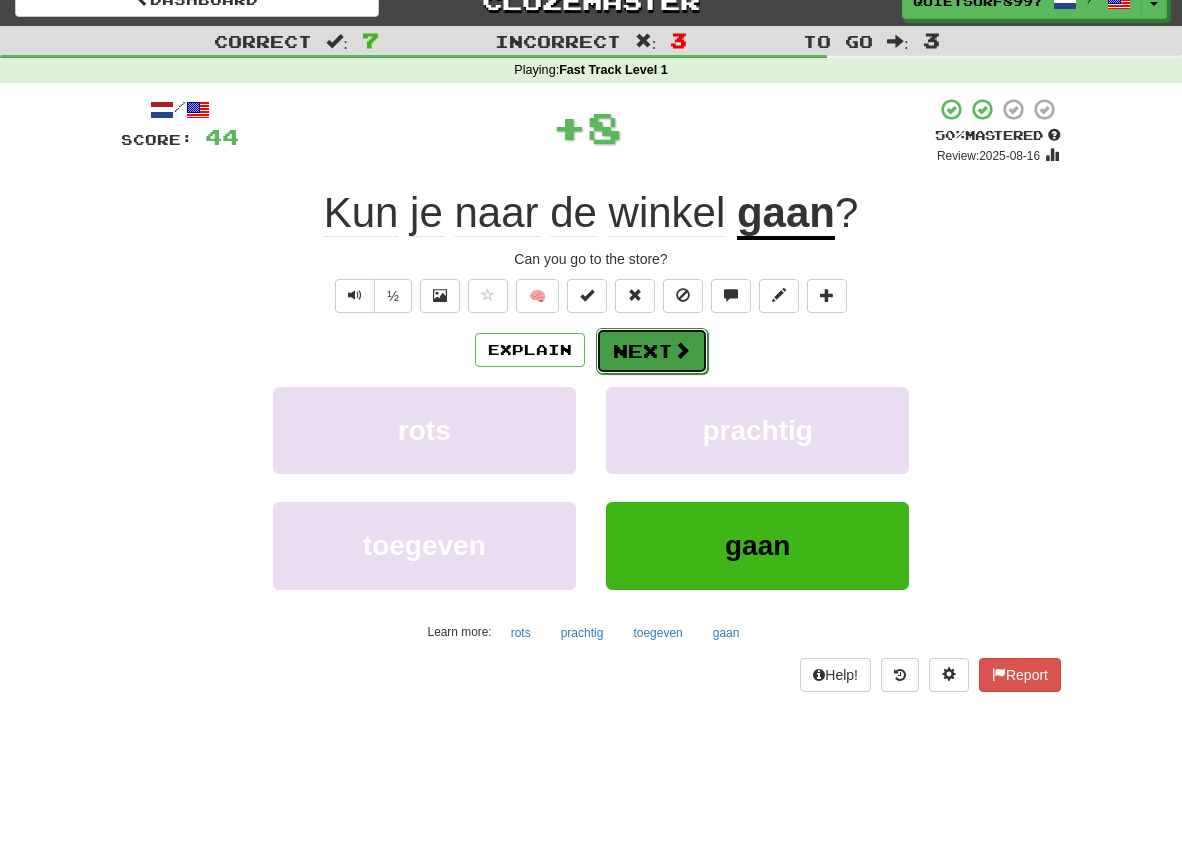 click on "Next" at bounding box center (652, 351) 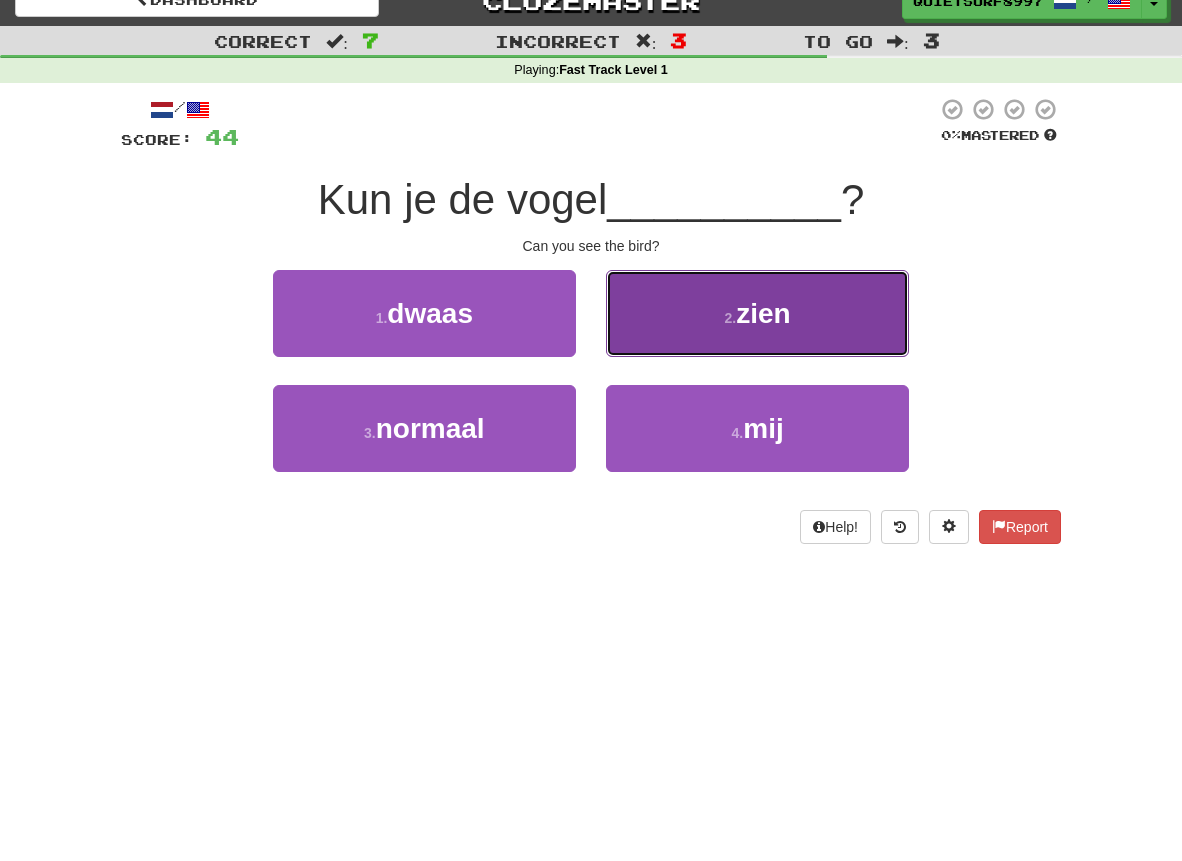 click on "zien" at bounding box center (763, 313) 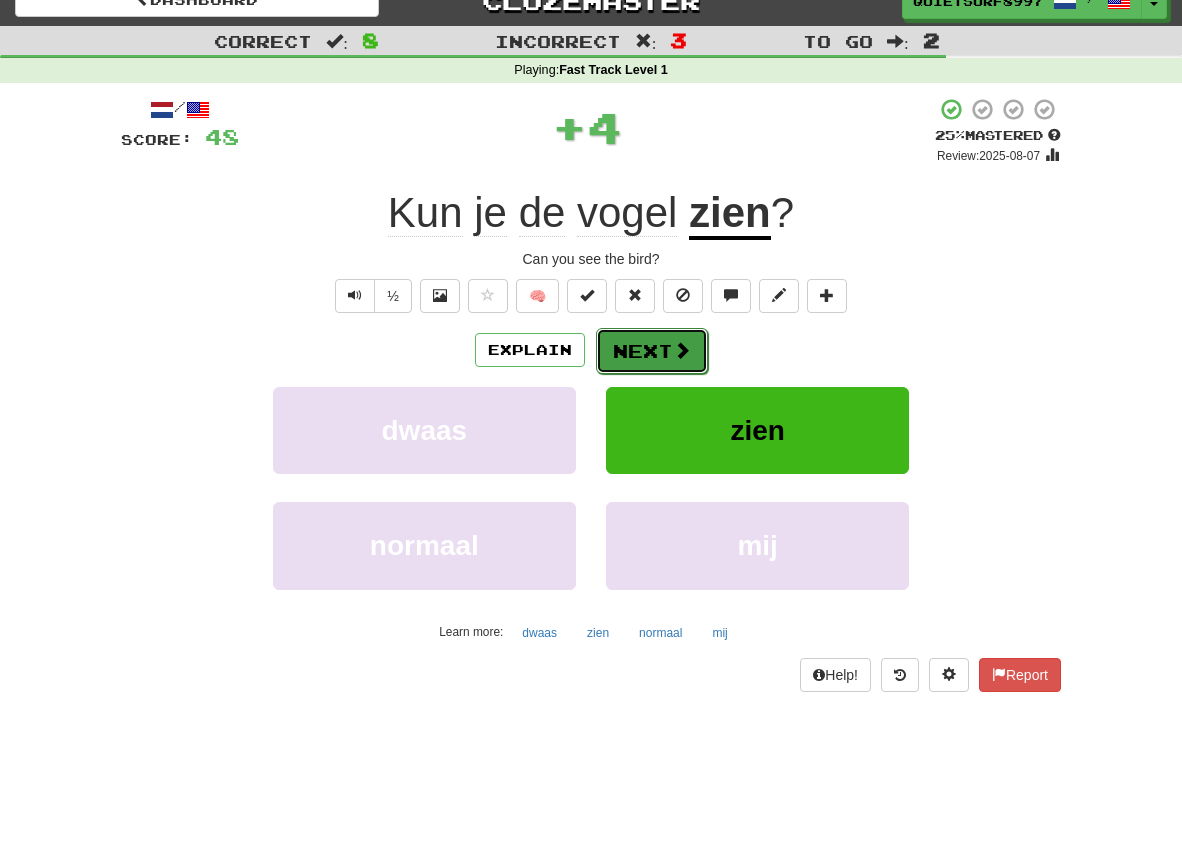 click on "Next" at bounding box center (652, 351) 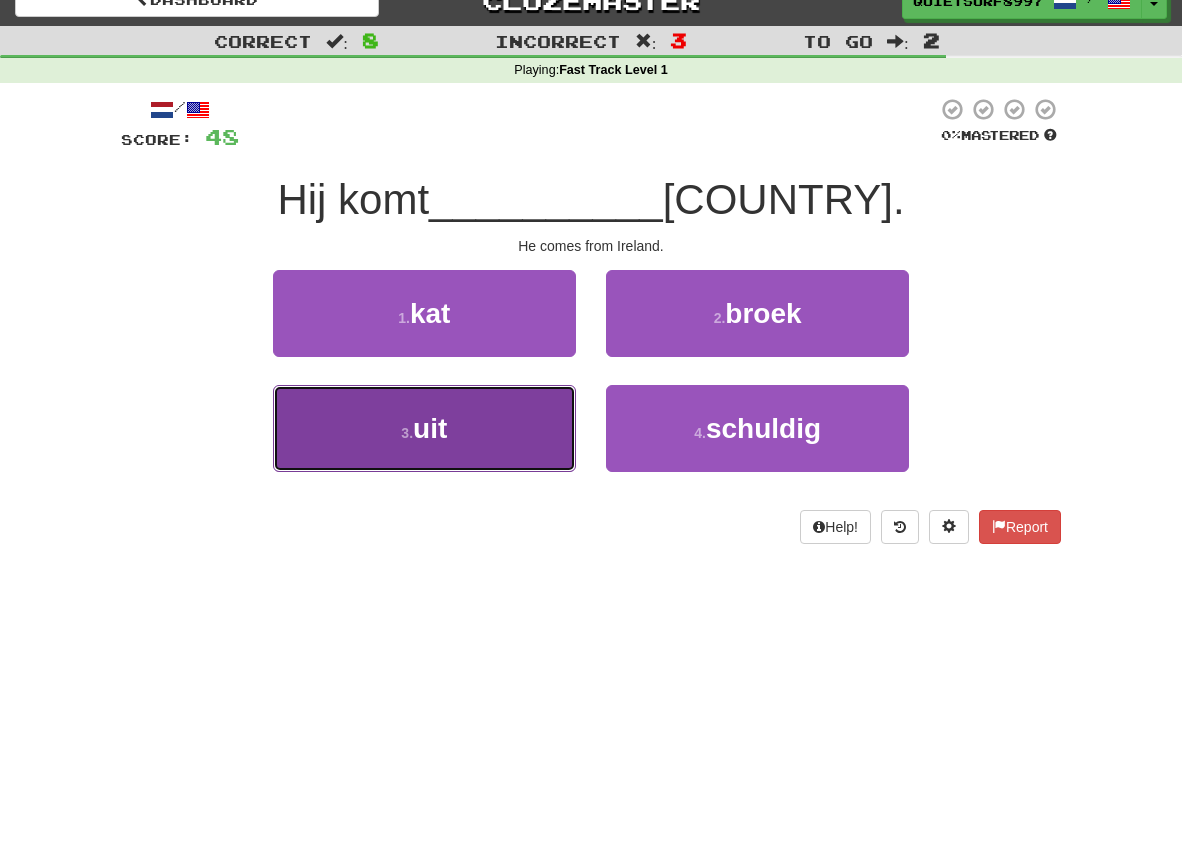 click on "3 .  uit" at bounding box center (424, 428) 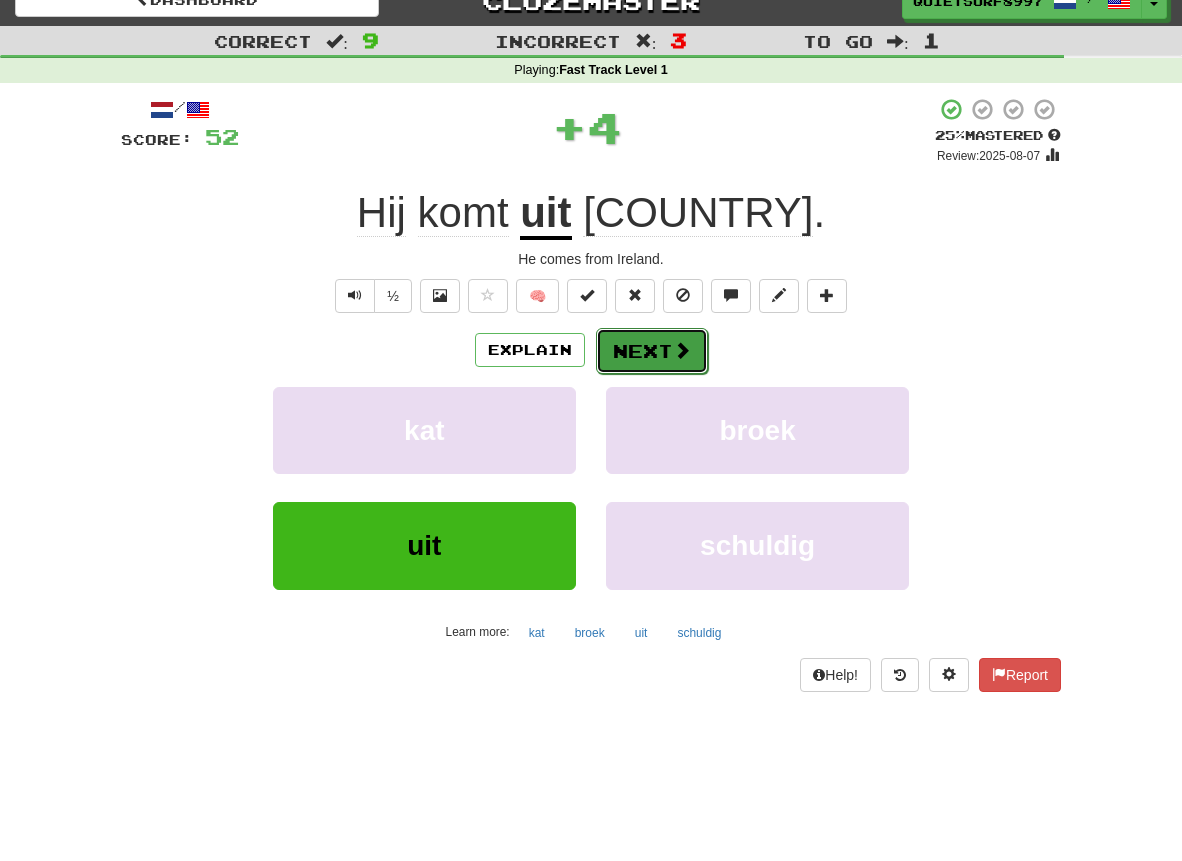 click at bounding box center (682, 350) 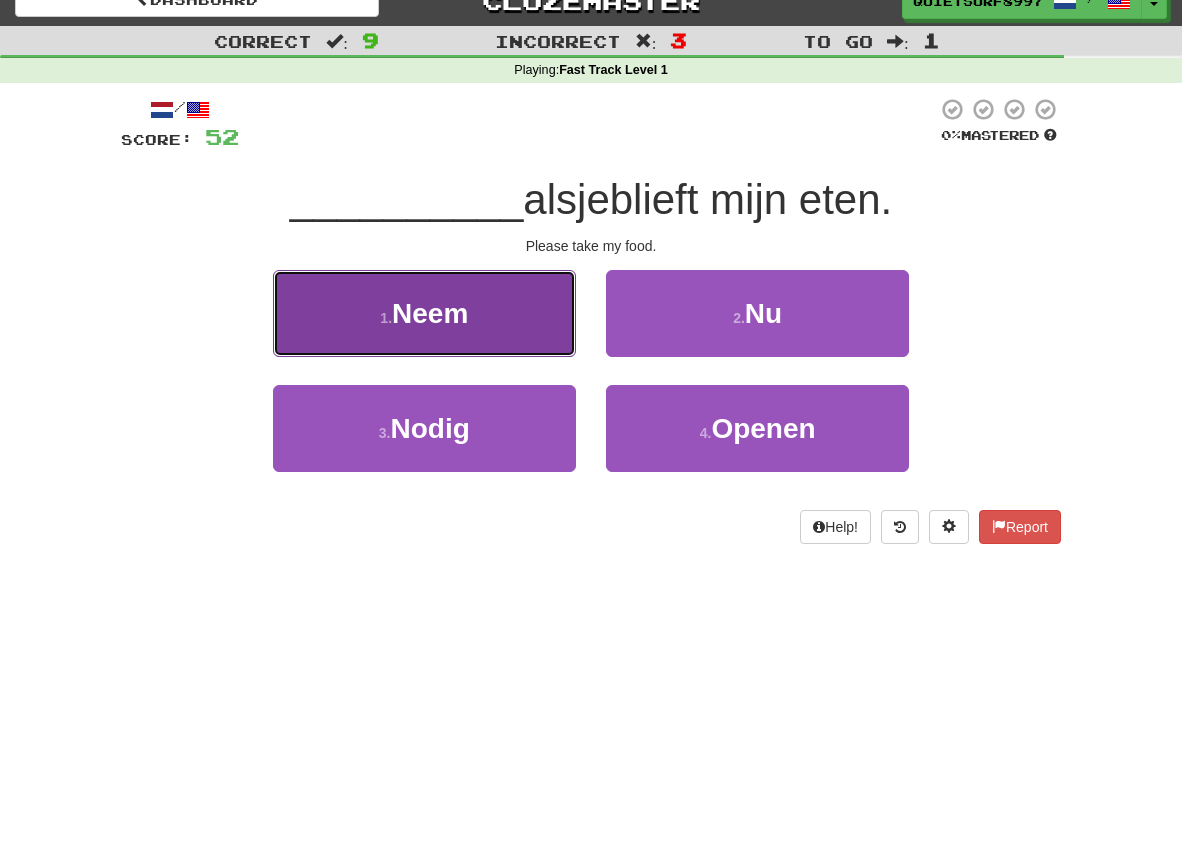 click on "Neem" at bounding box center [430, 313] 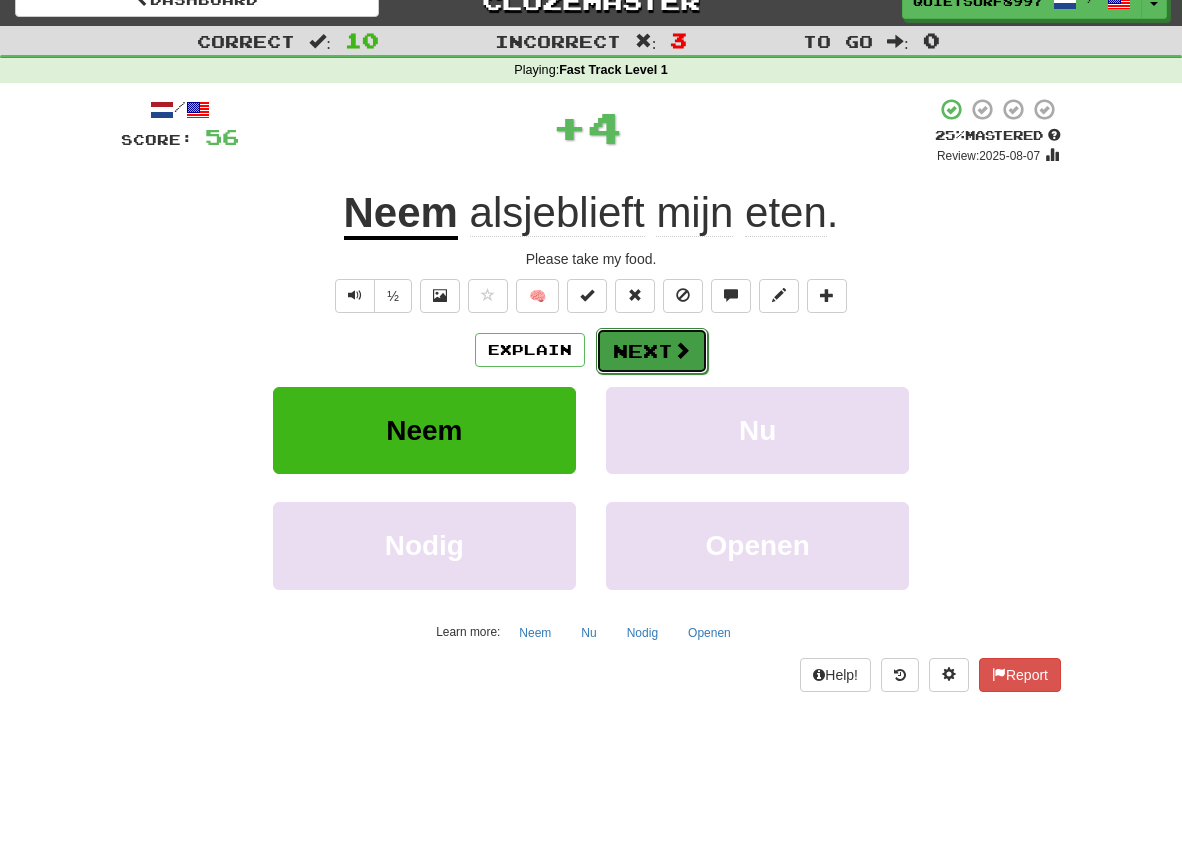 click at bounding box center (682, 350) 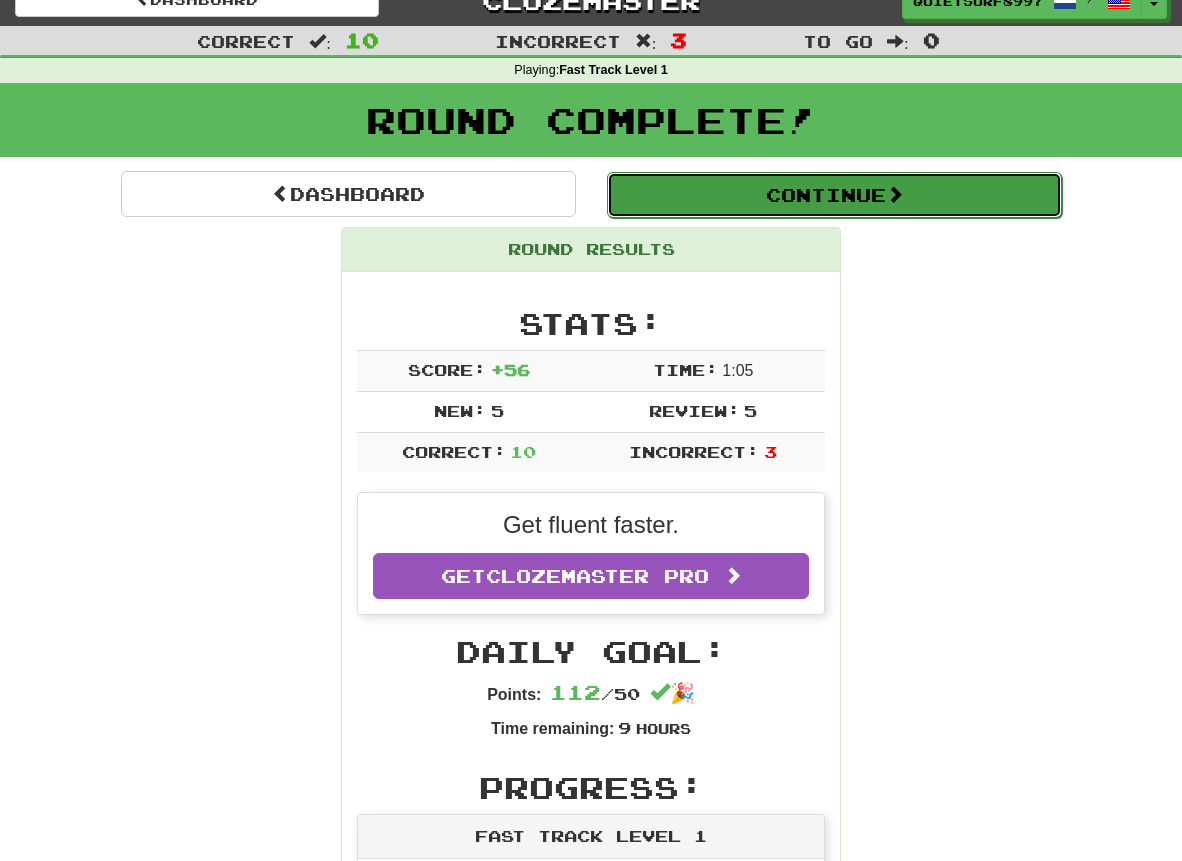 click on "Continue" at bounding box center [834, 195] 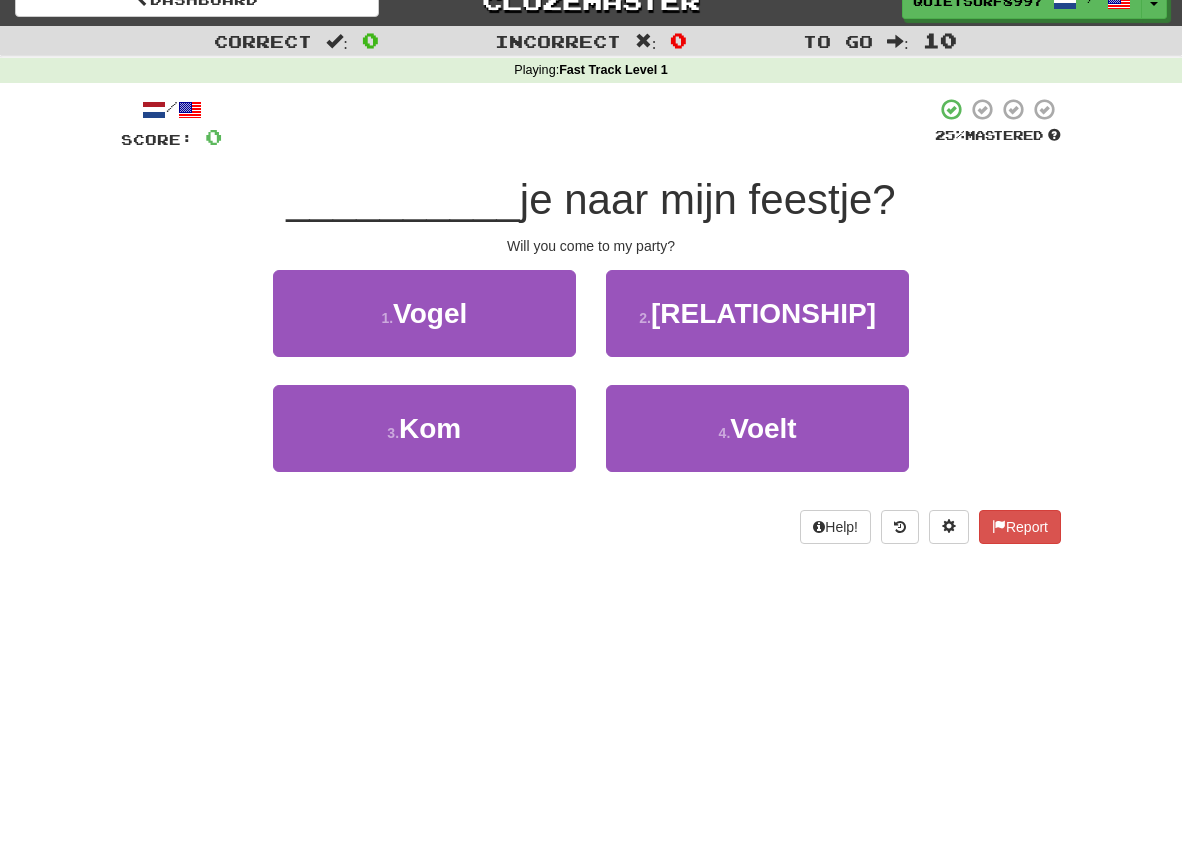 scroll, scrollTop: 0, scrollLeft: 0, axis: both 